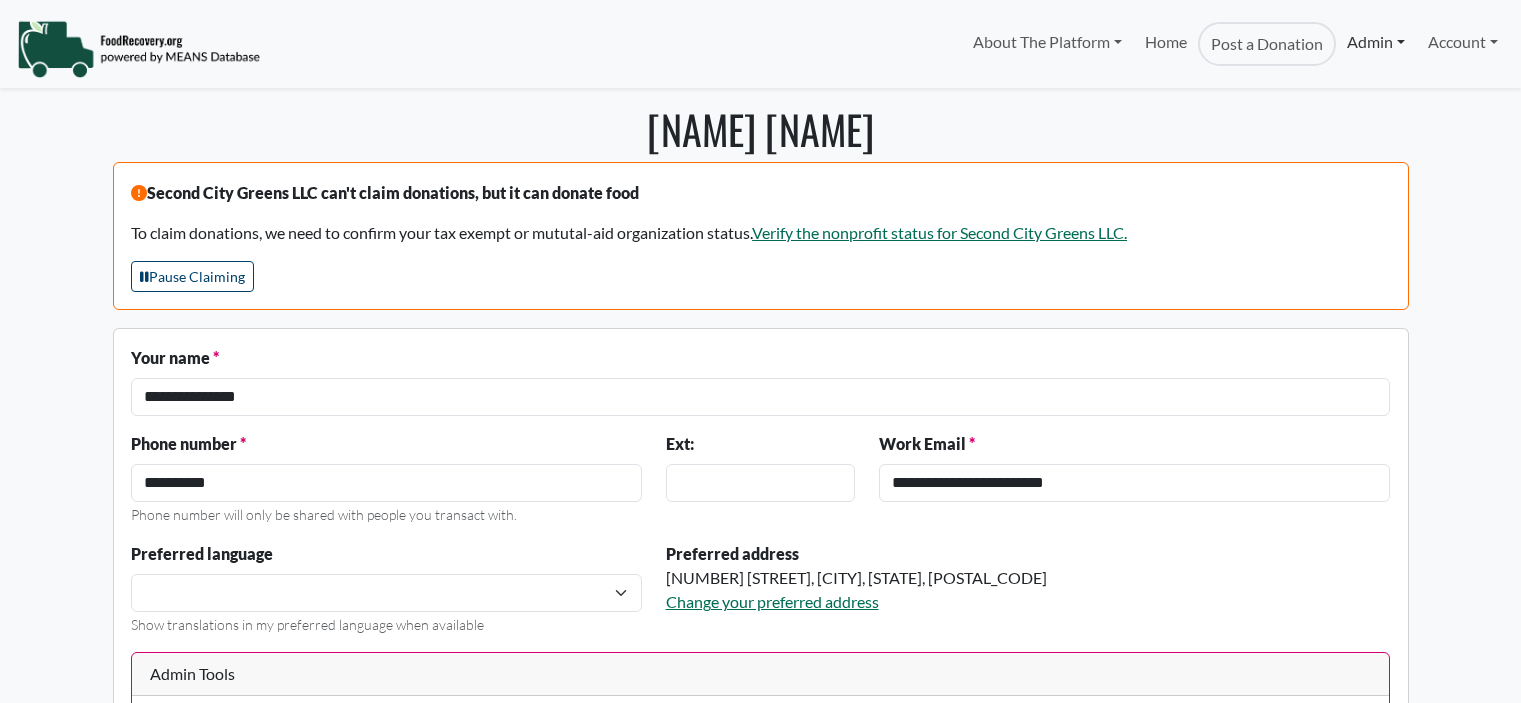 scroll, scrollTop: 0, scrollLeft: 0, axis: both 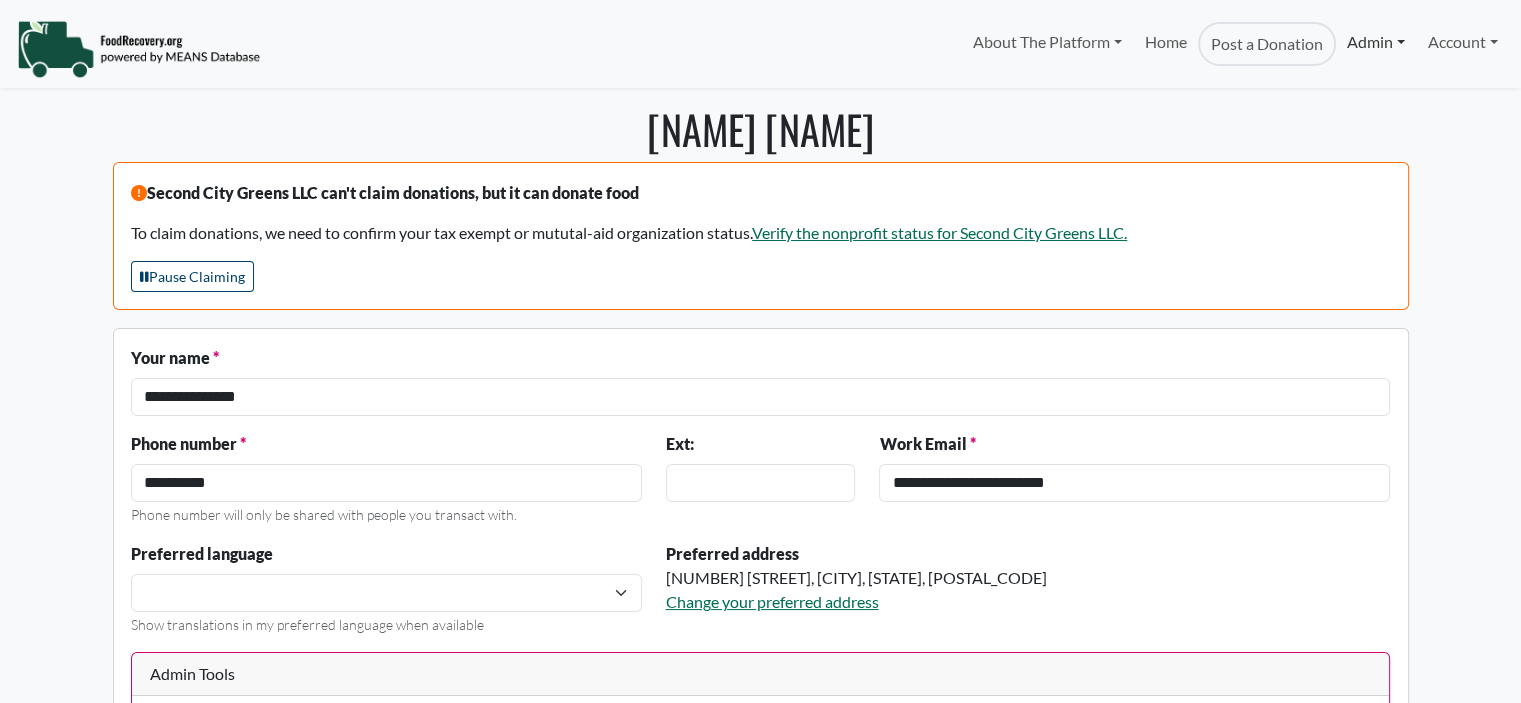 click on "Admin" at bounding box center (1376, 42) 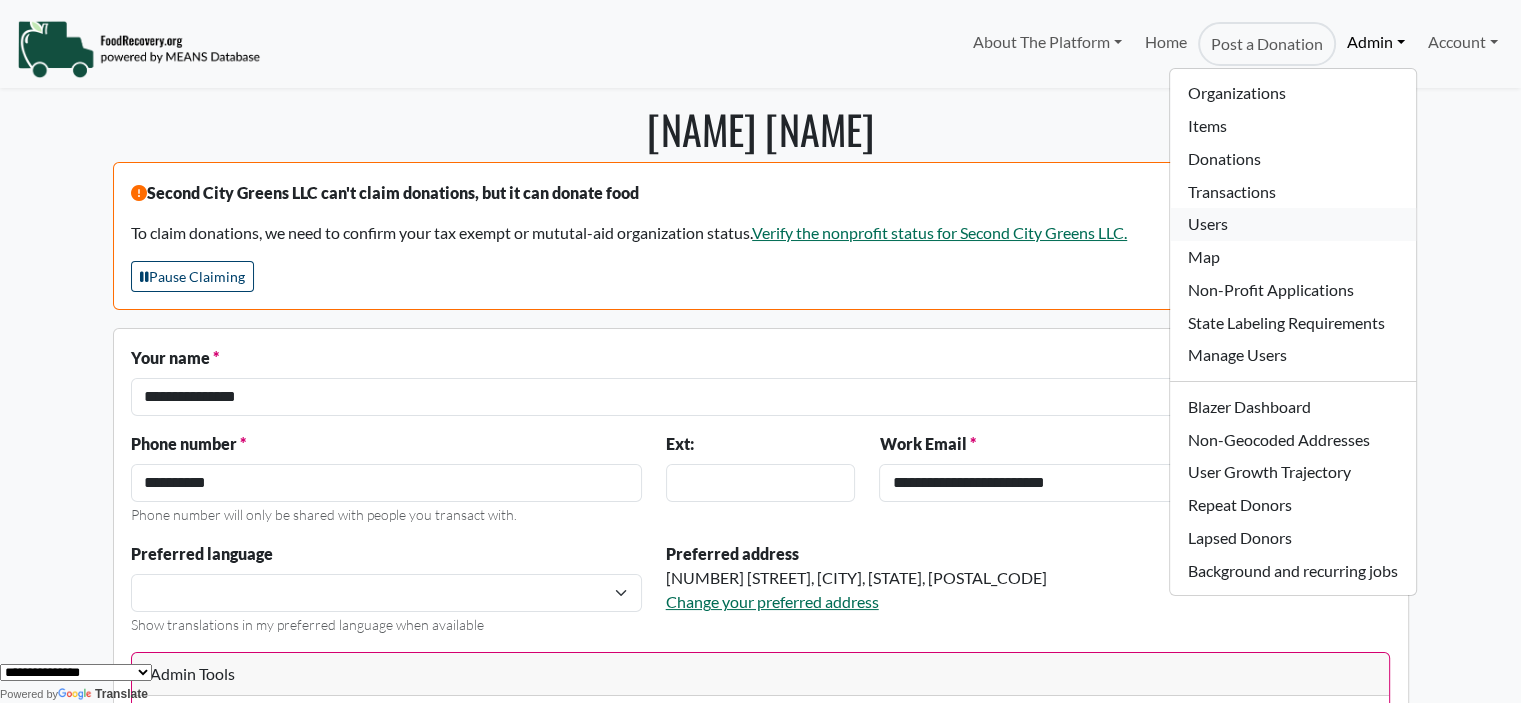 click on "Users" at bounding box center [1292, 224] 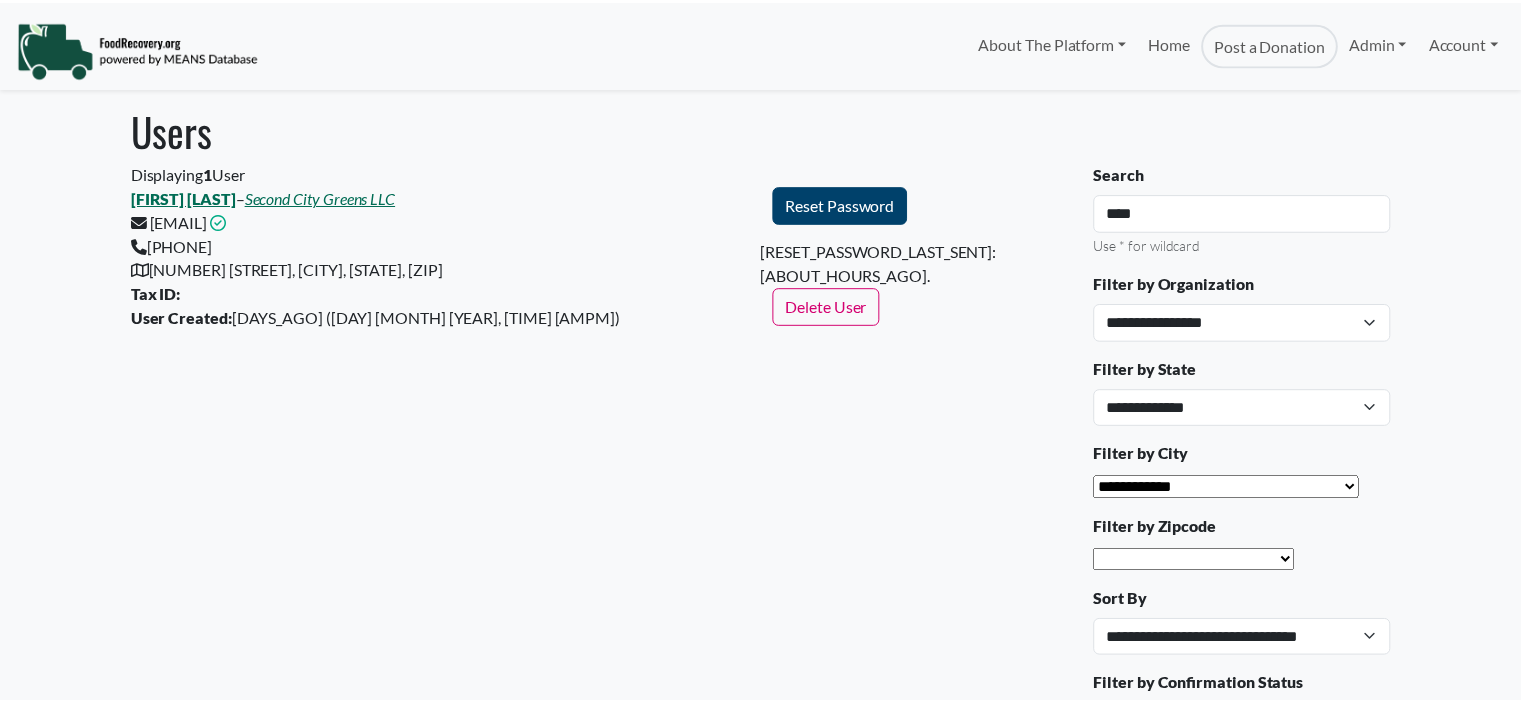 scroll, scrollTop: 0, scrollLeft: 0, axis: both 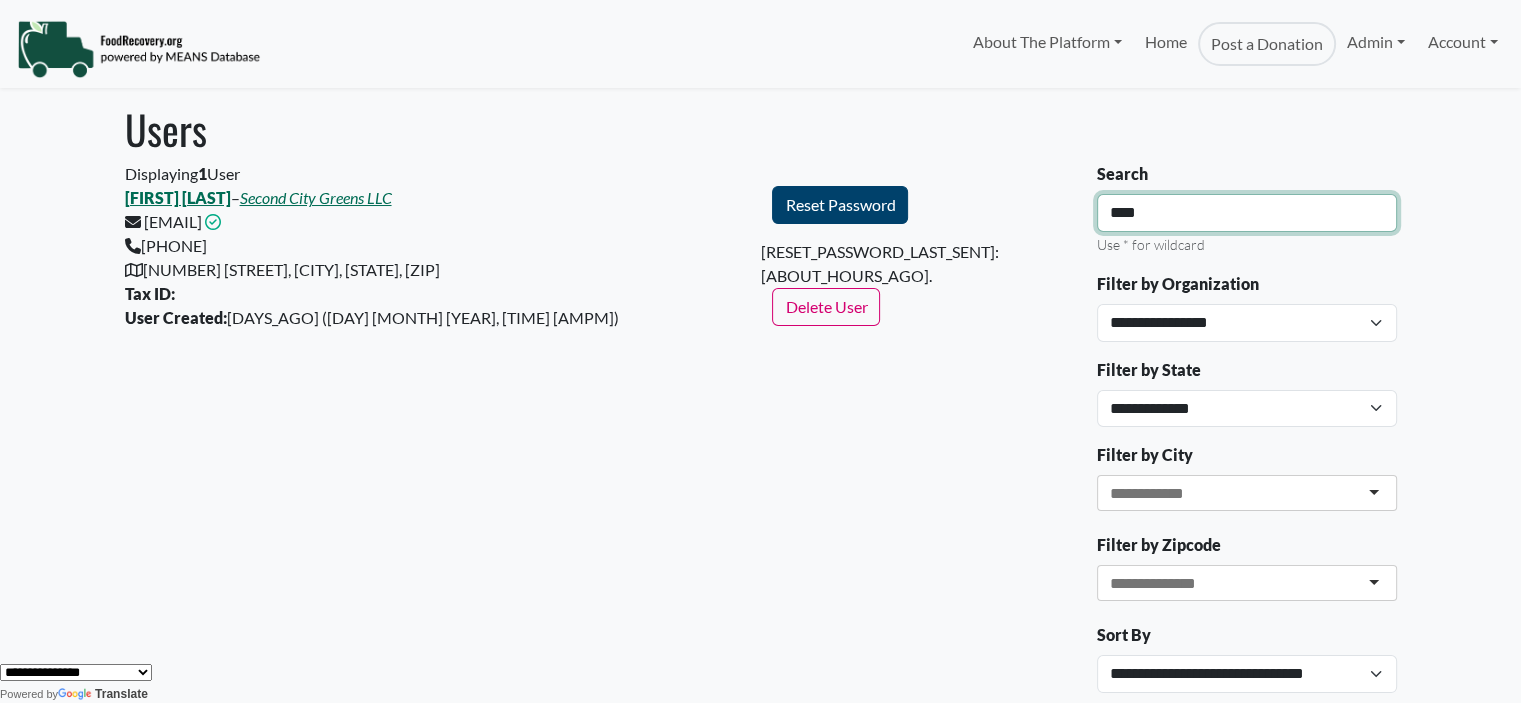 drag, startPoint x: 967, startPoint y: 226, endPoint x: 768, endPoint y: 227, distance: 199.00252 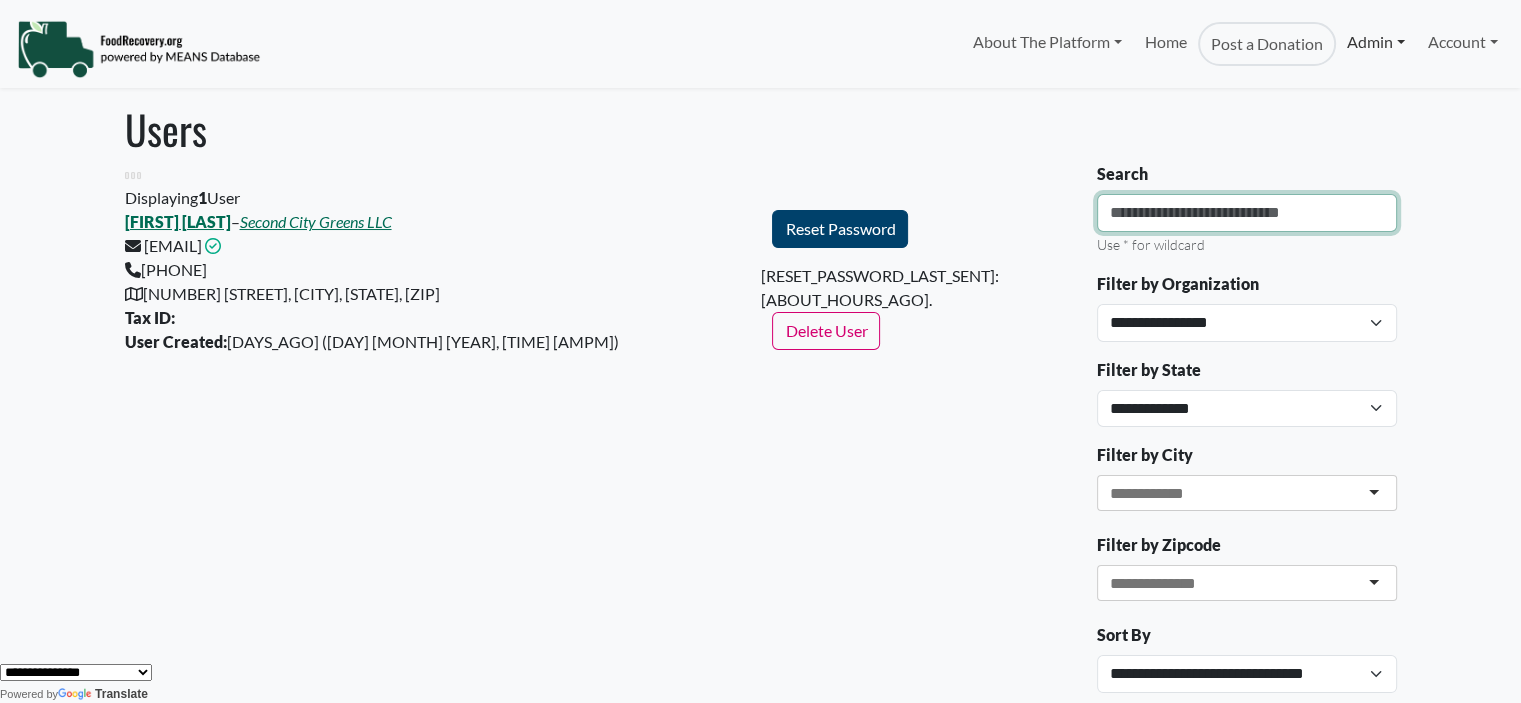 type 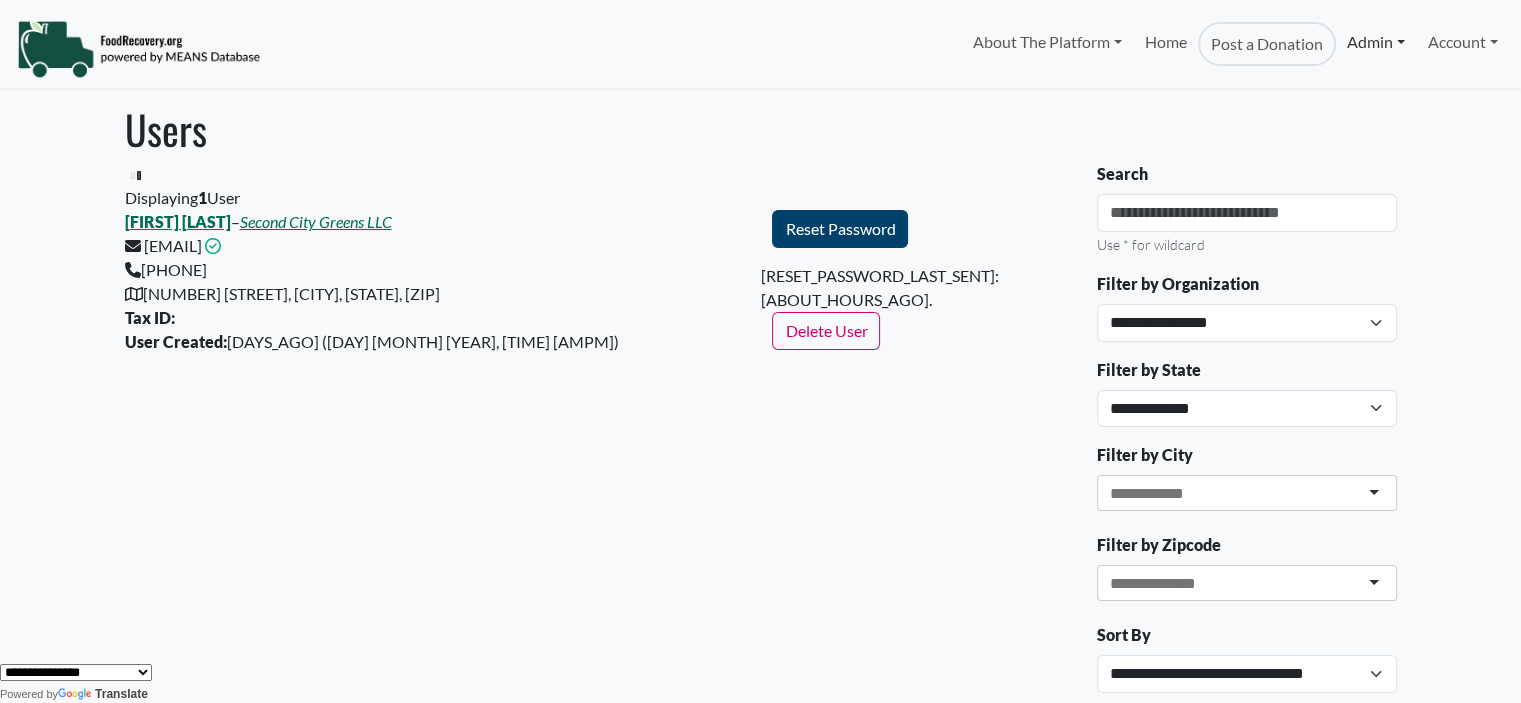click on "Admin" at bounding box center [1376, 42] 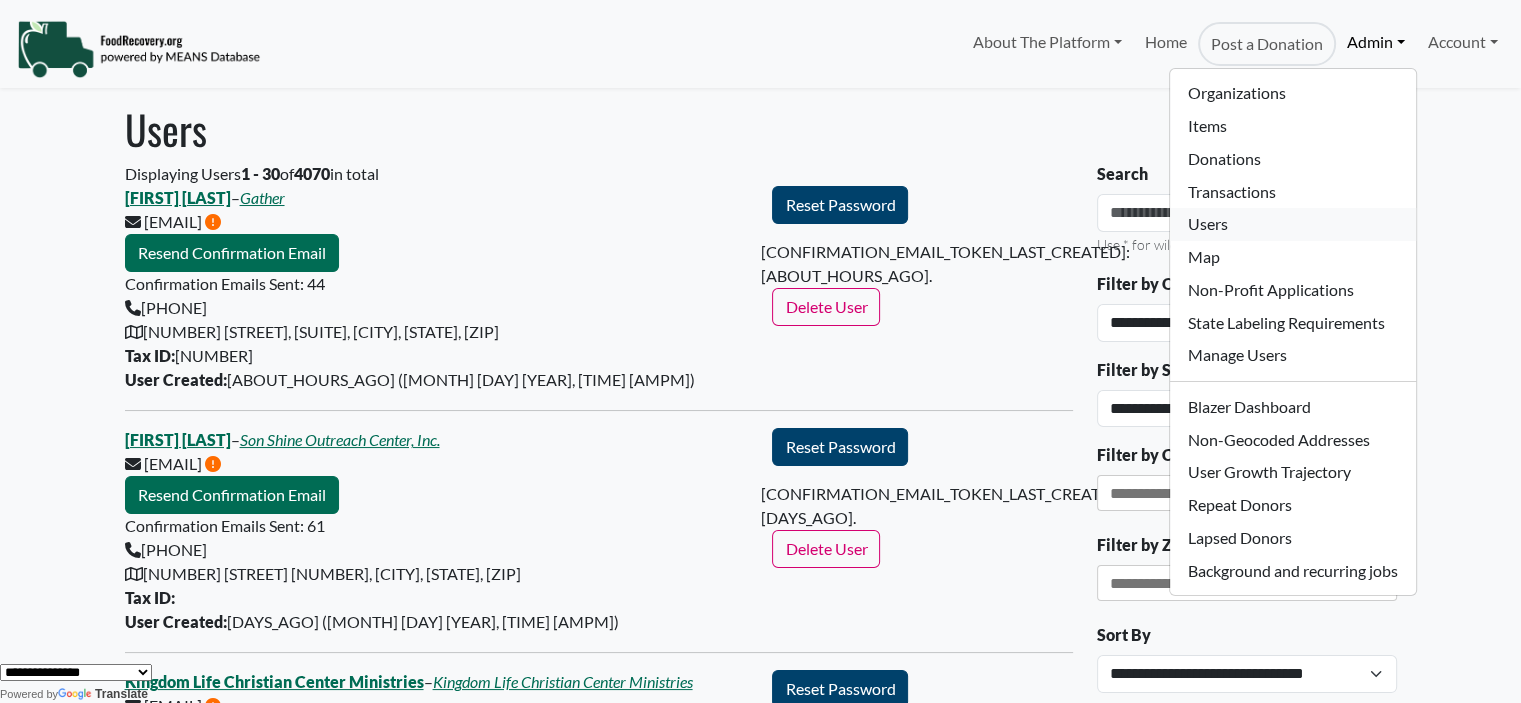 click on "Users" at bounding box center (1292, 224) 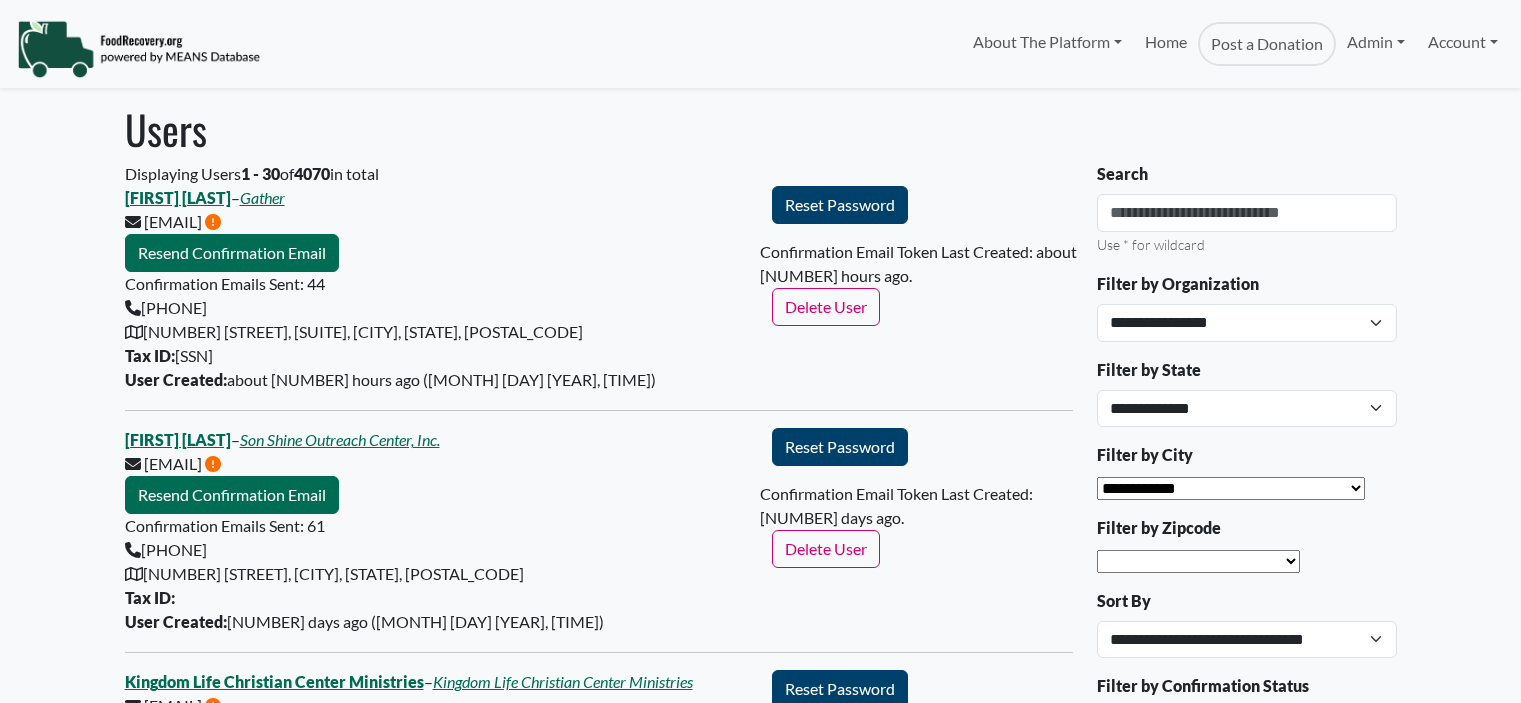 scroll, scrollTop: 0, scrollLeft: 0, axis: both 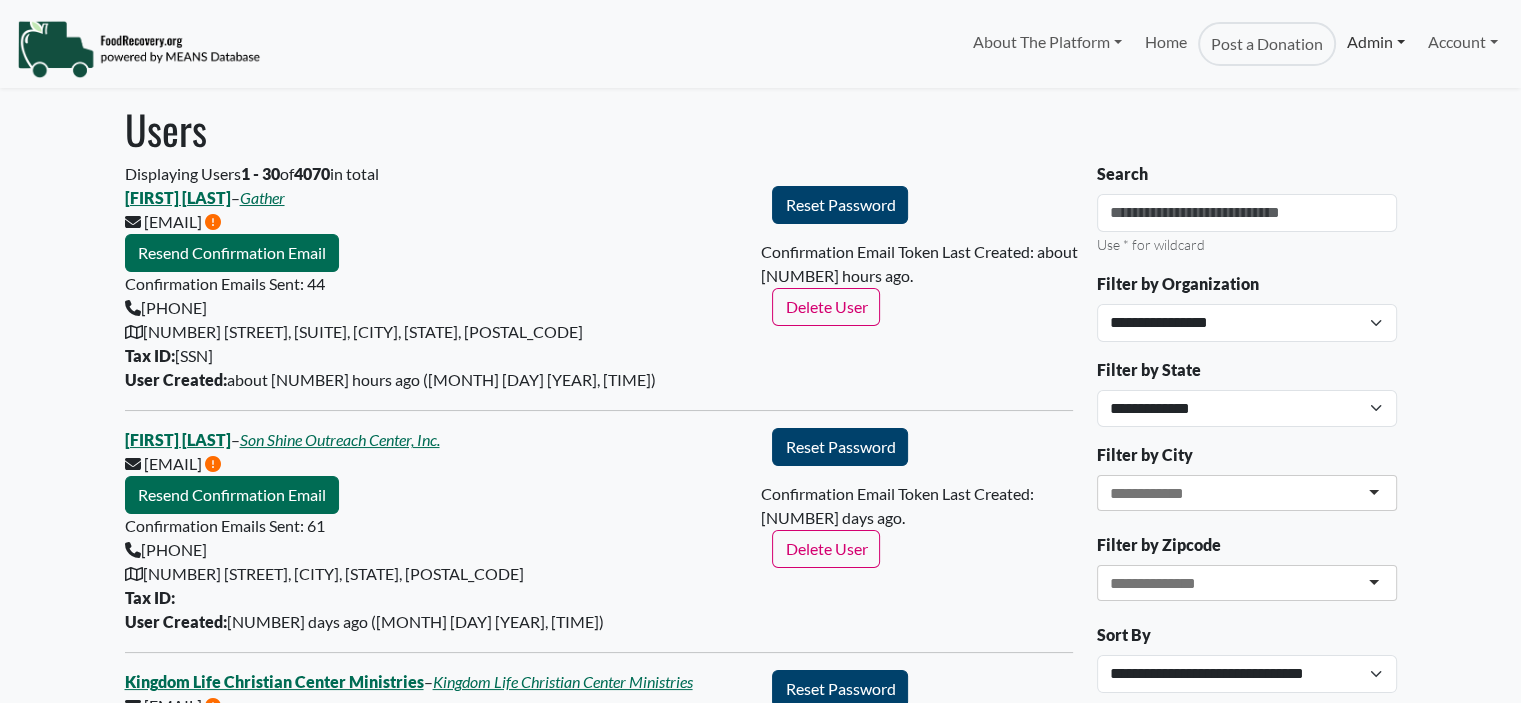 click on "Admin" at bounding box center [1376, 42] 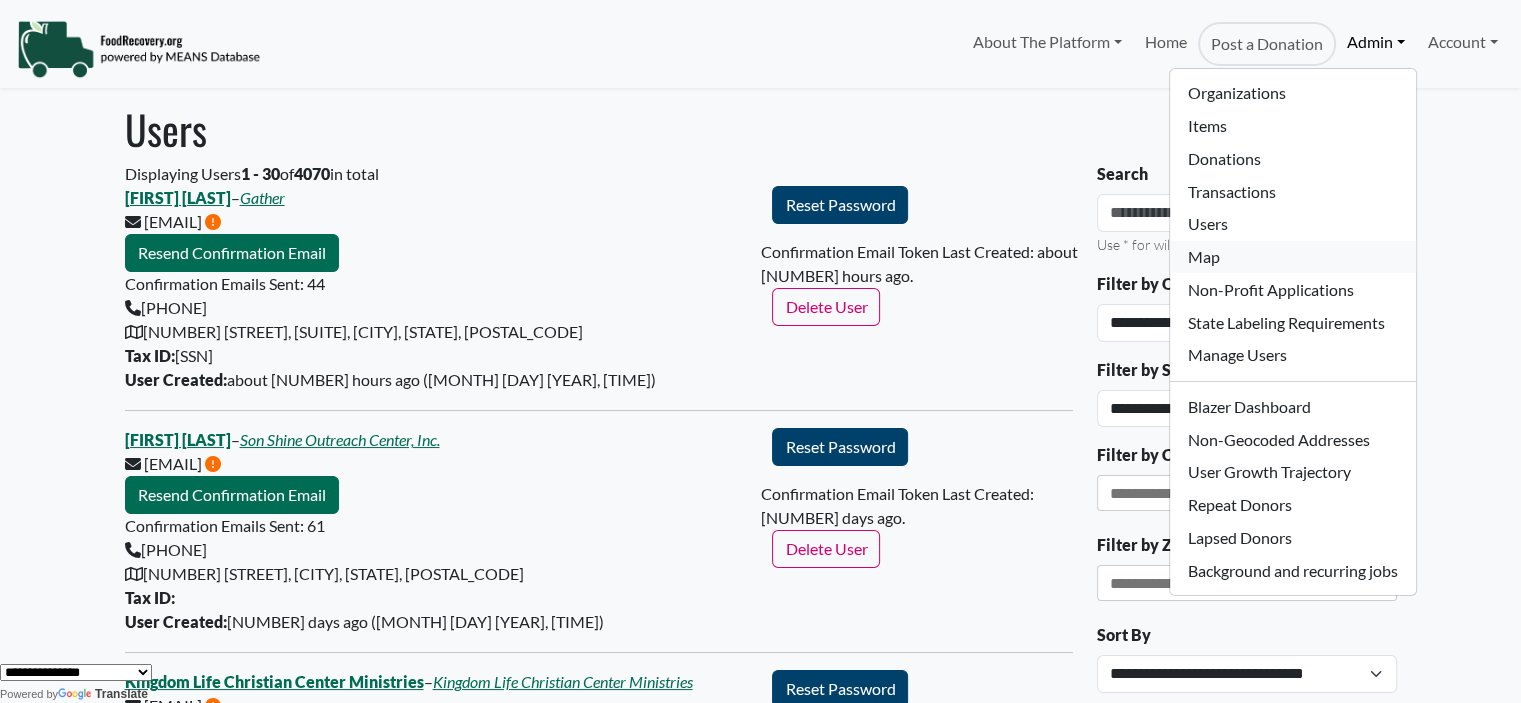 click on "Map" at bounding box center [1292, 257] 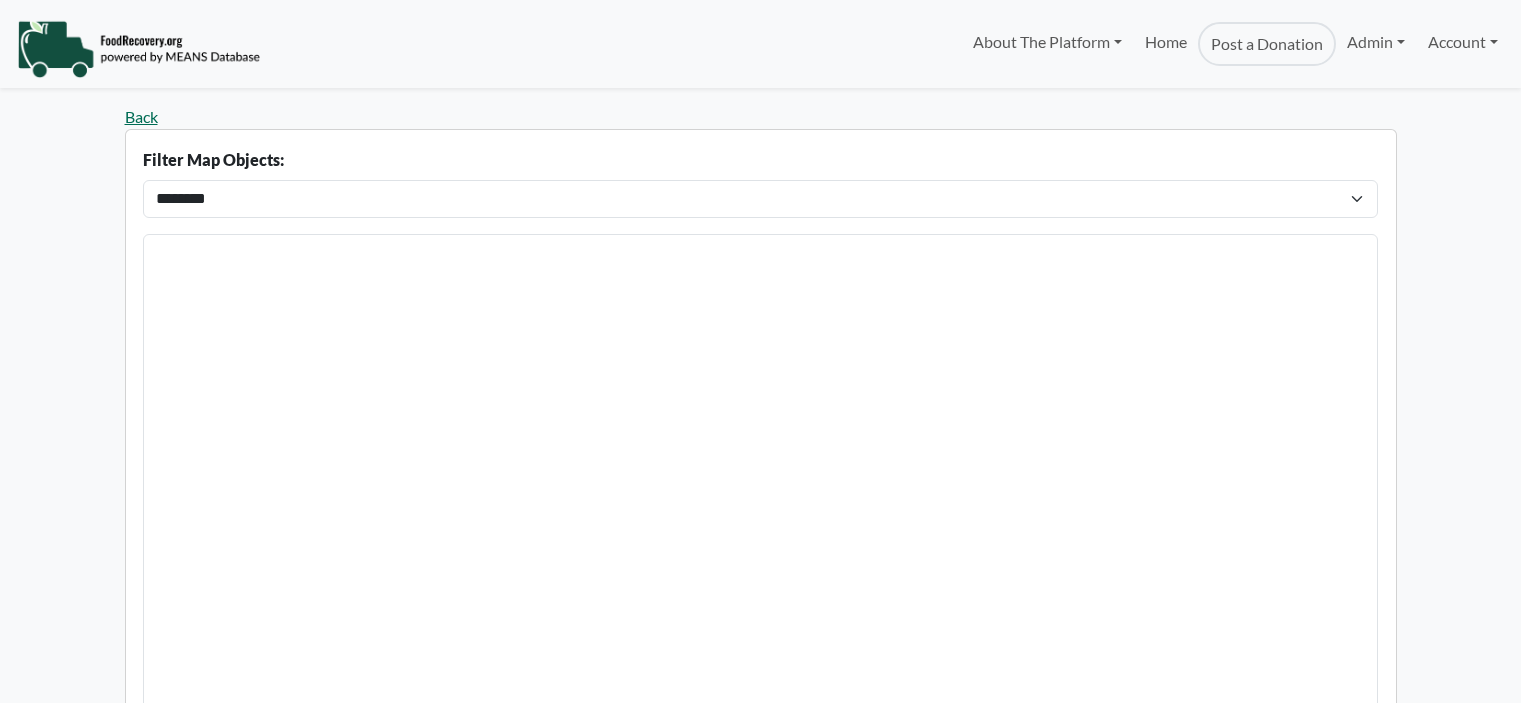 scroll, scrollTop: 0, scrollLeft: 0, axis: both 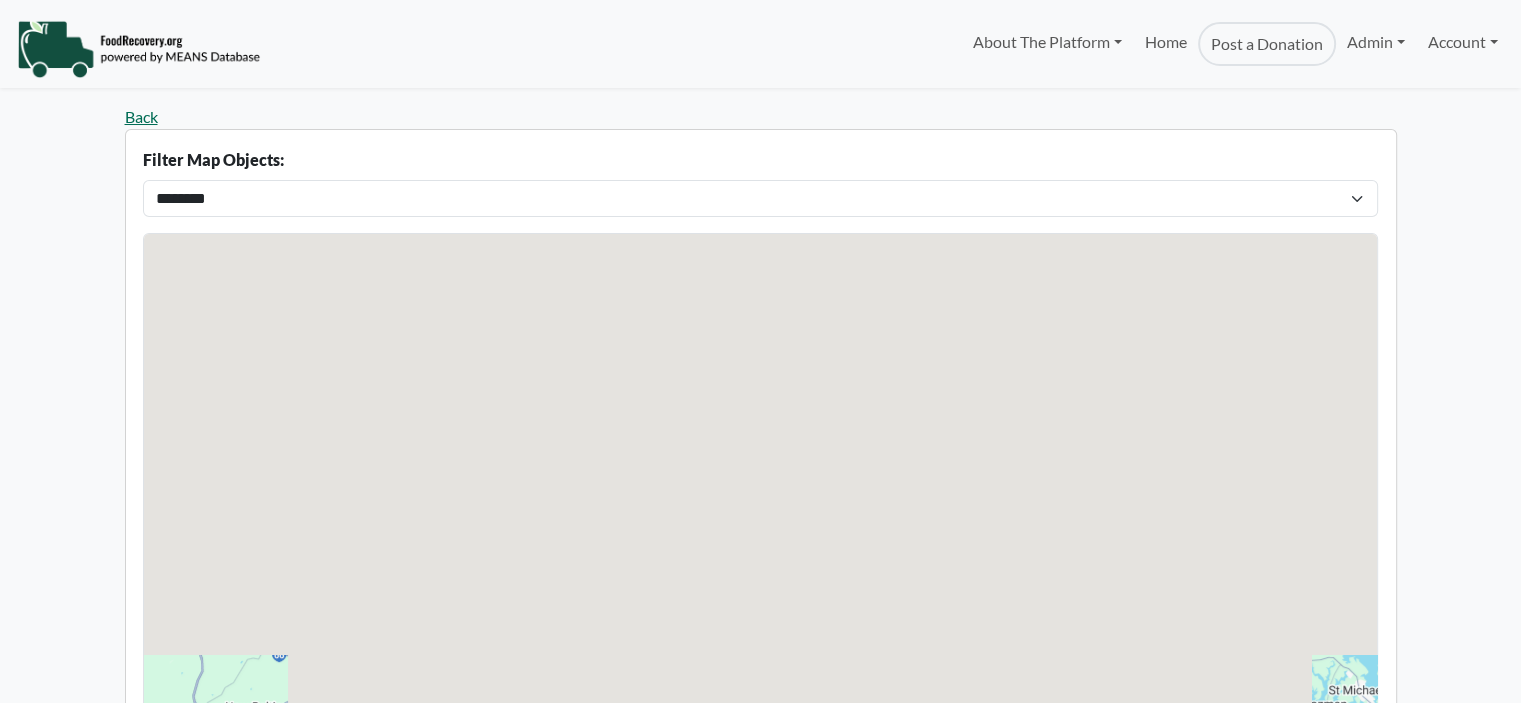 select 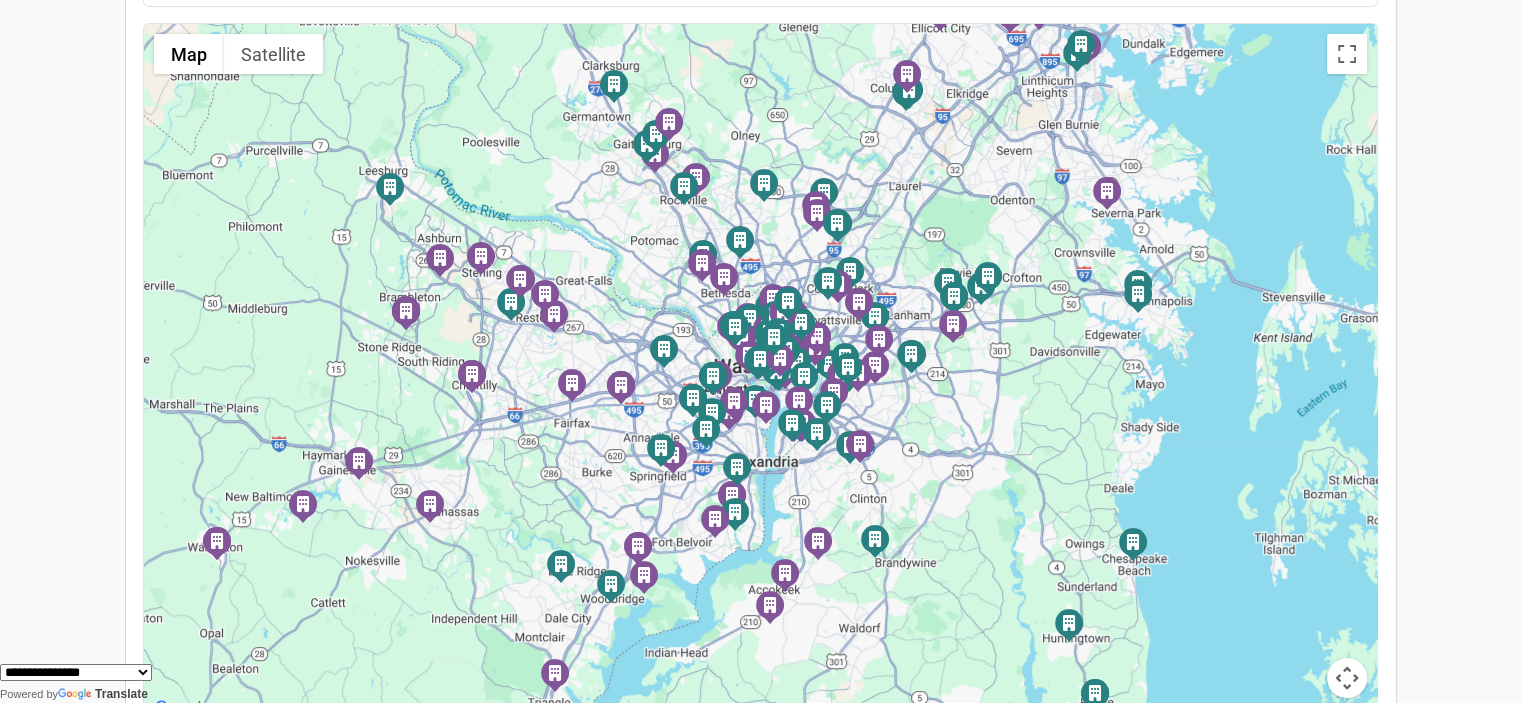 scroll, scrollTop: 235, scrollLeft: 0, axis: vertical 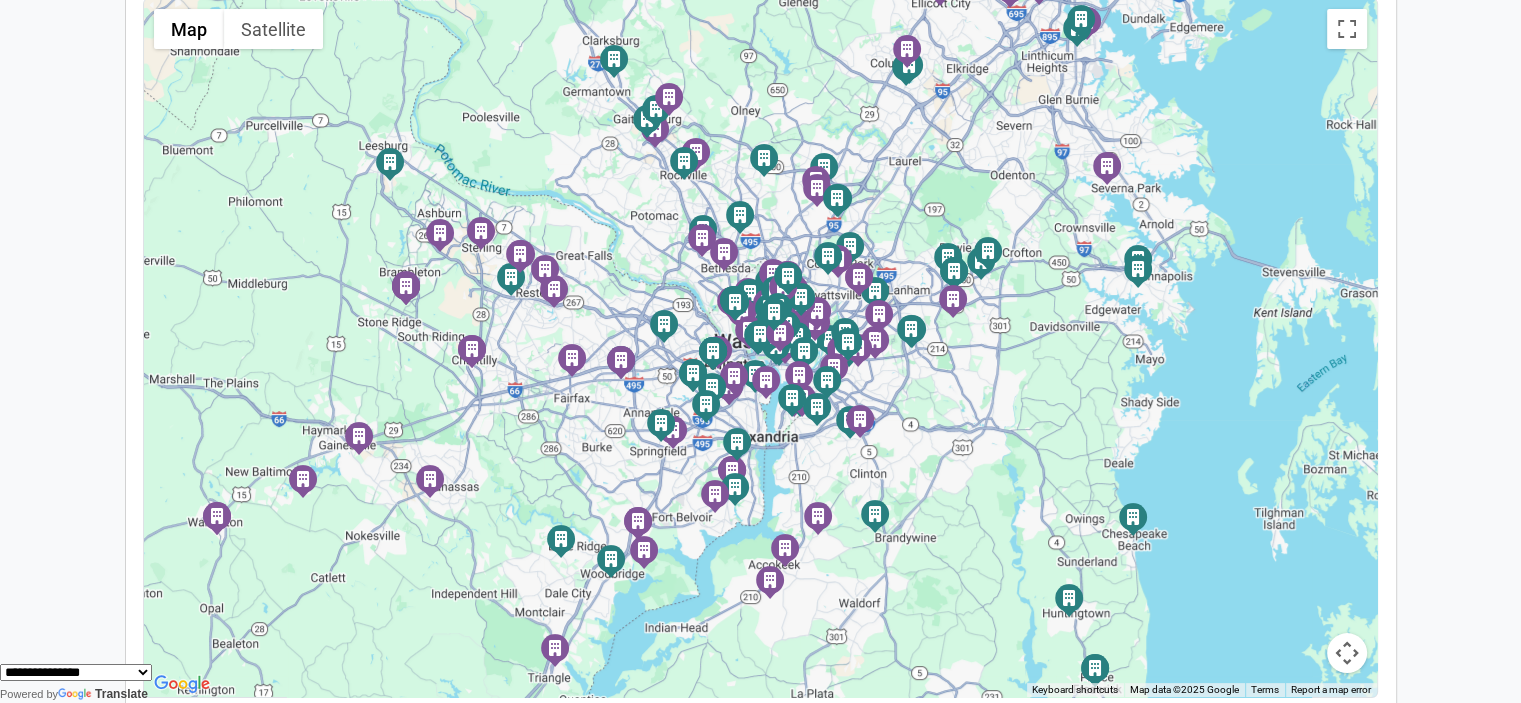 click at bounding box center (1347, 653) 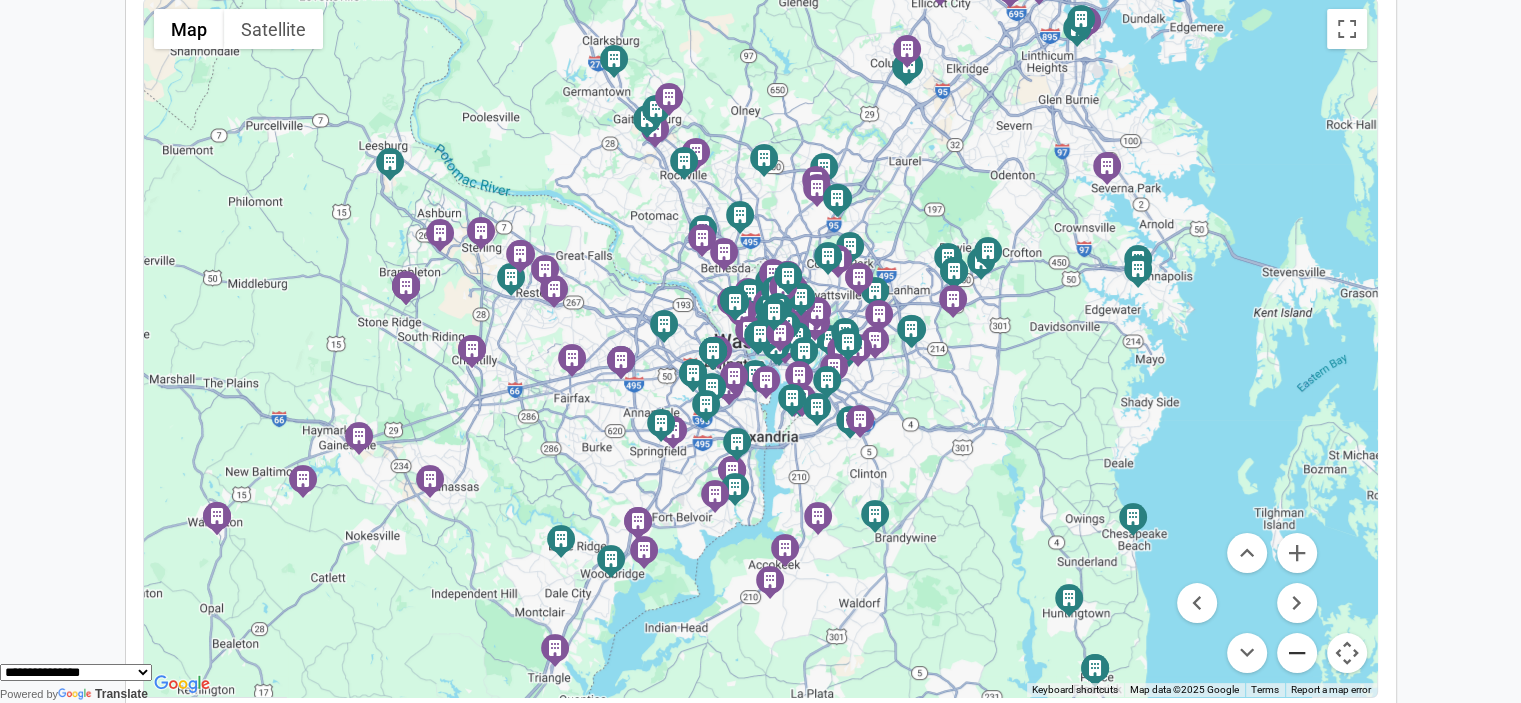 click at bounding box center [1297, 653] 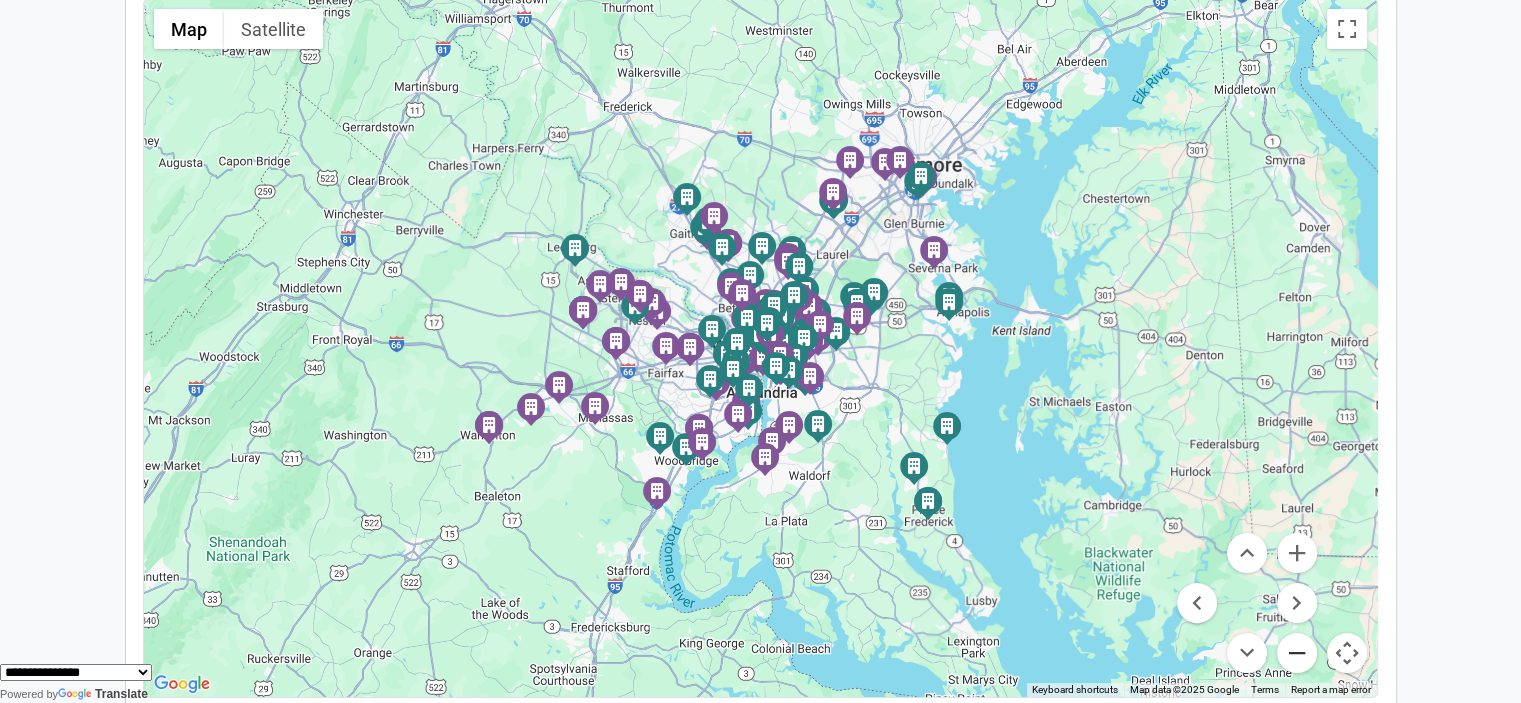 click at bounding box center (1297, 653) 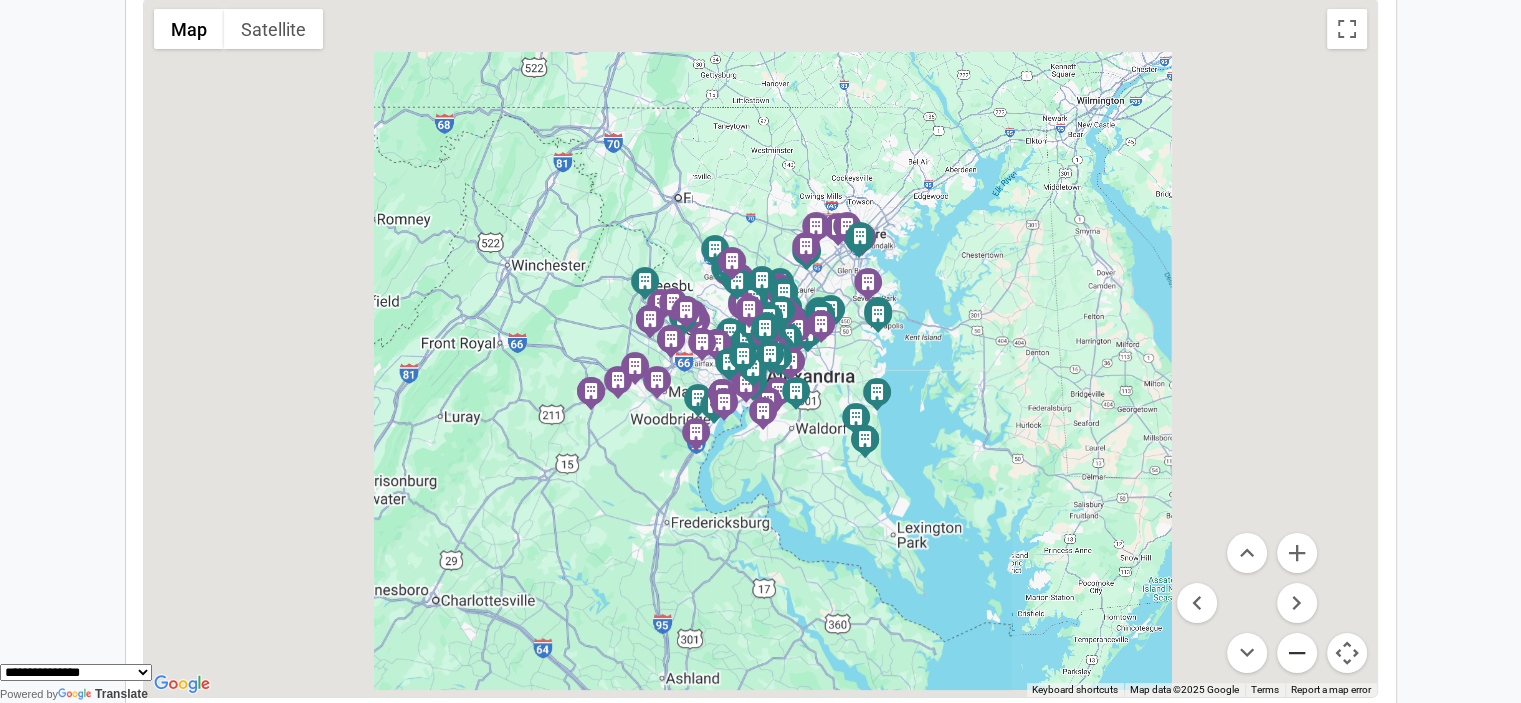 click at bounding box center [1297, 653] 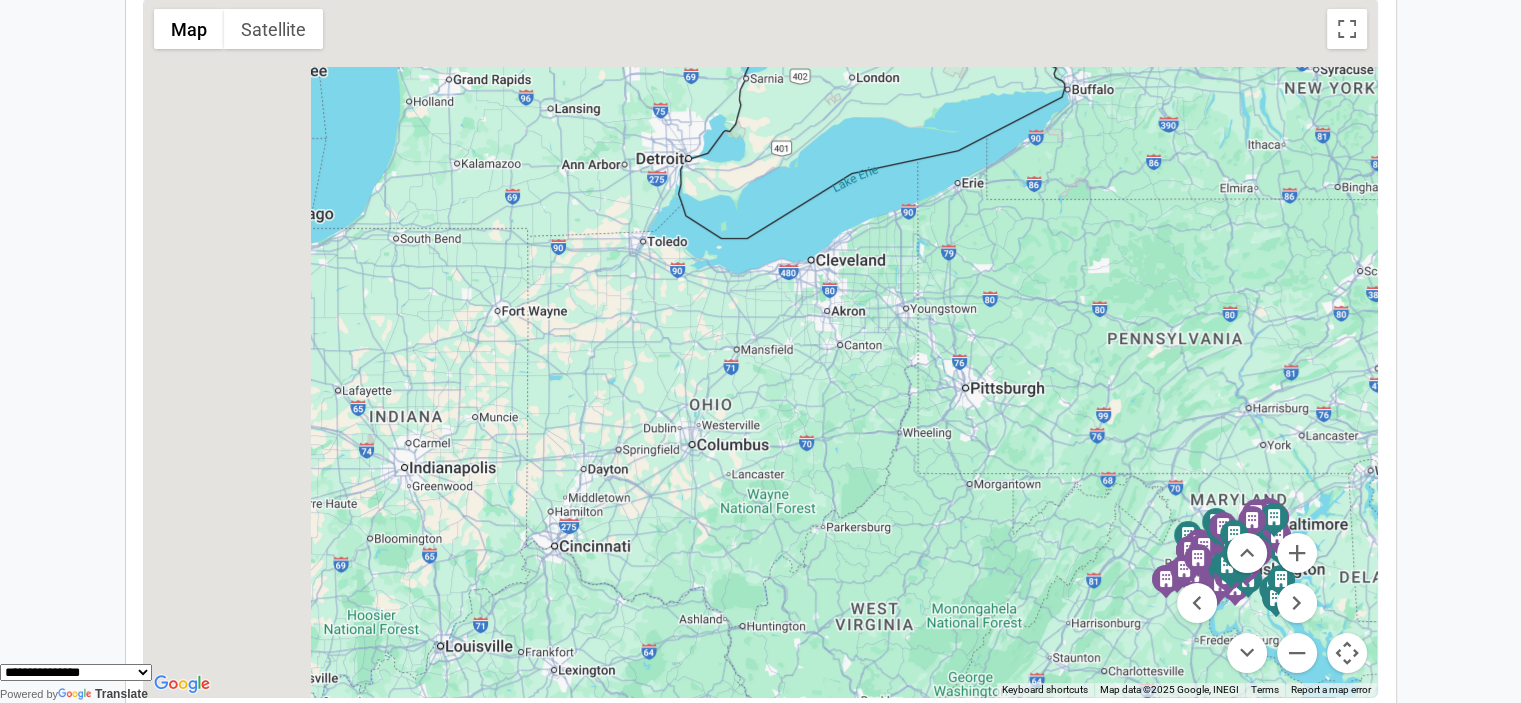 drag, startPoint x: 518, startPoint y: 265, endPoint x: 877, endPoint y: 448, distance: 402.9516 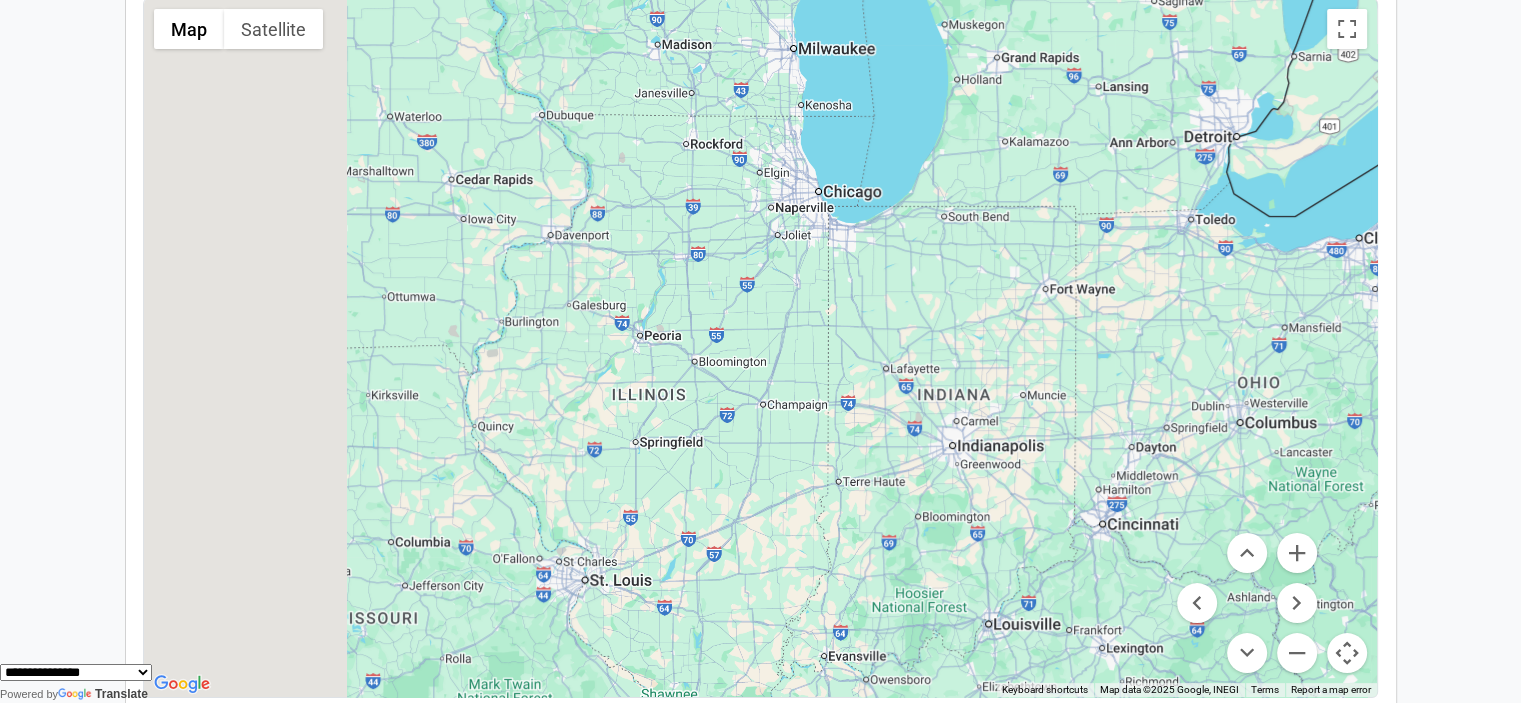 drag, startPoint x: 611, startPoint y: 333, endPoint x: 1132, endPoint y: 294, distance: 522.45764 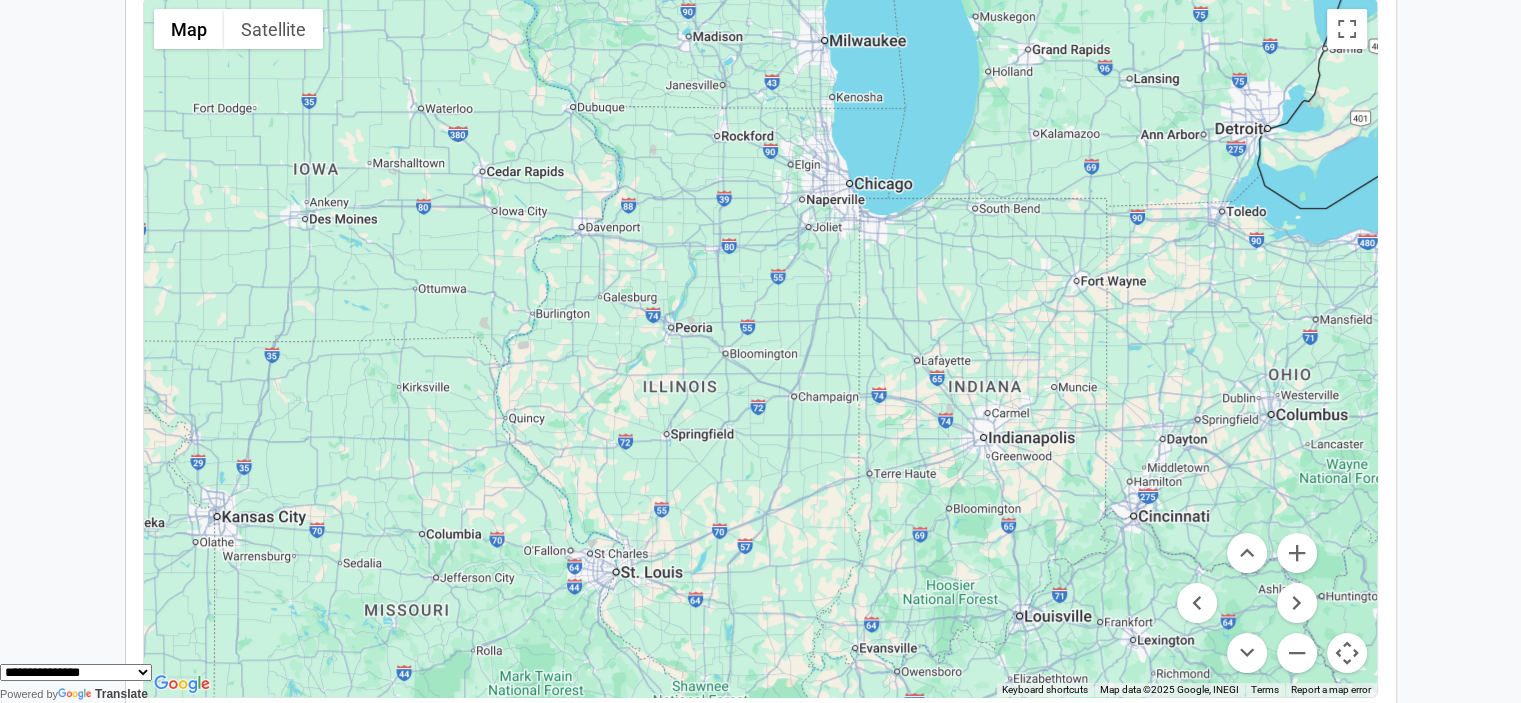 drag, startPoint x: 831, startPoint y: 318, endPoint x: 847, endPoint y: 346, distance: 32.24903 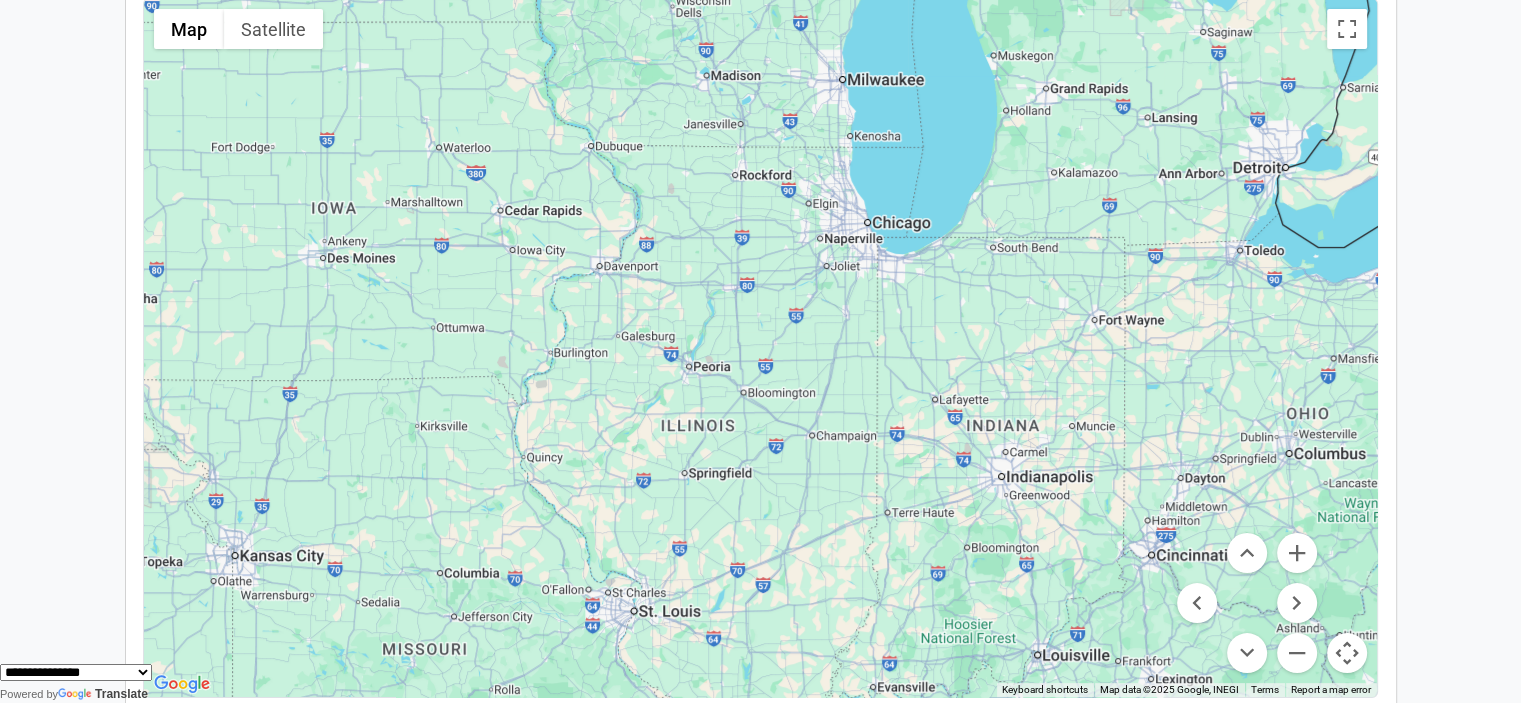 click on "To activate drag with keyboard, press Alt + Enter. Once in keyboard drag state, use the arrow keys to move the marker. To complete the drag, press the Enter key. To cancel, press Escape.
Friends of the National Arboretum Inc.
Friends of the National Arboretum Inc.
General Assembly
General Assembly
Smithsonian Latino center
Smithsonian Latino center
urban outreach
urban outreach
SOME (So Others Might Eat)
SOME (So Others Might Eat)
LSSNCA Resource Center
LSSNCA Resource Center
GA" at bounding box center [760, 348] 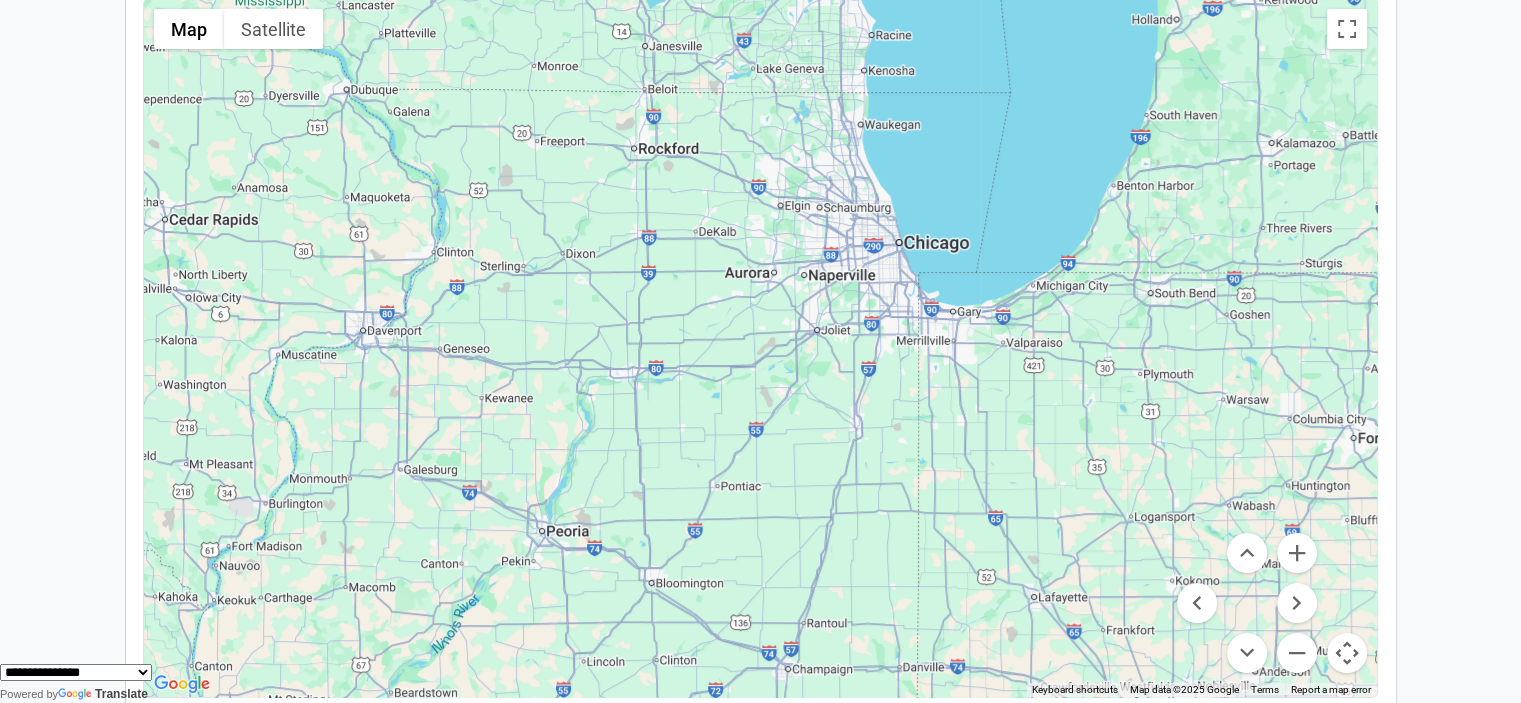 drag, startPoint x: 828, startPoint y: 257, endPoint x: 800, endPoint y: 371, distance: 117.388245 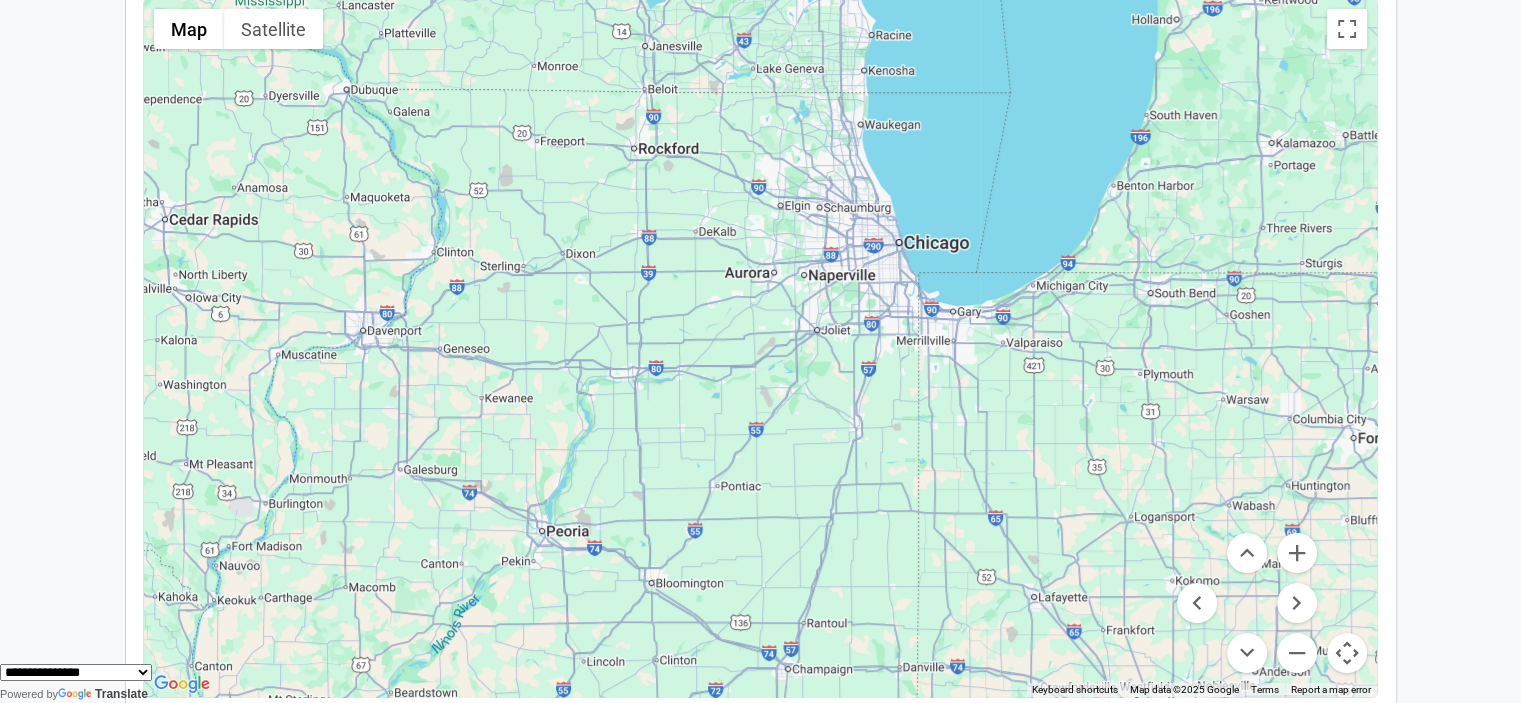 click on "To activate drag with keyboard, press Alt + Enter. Once in keyboard drag state, use the arrow keys to move the marker. To complete the drag, press the Enter key. To cancel, press Escape.
urban outreach
urban outreach
LaPrima Catering
LaPrima Catering
HeartFELT Ministry of Calvert County
HeartFELT Ministry of Calvert County
Huntingtown United Methodist Church
Huntingtown United Methodist Church
SMC Food Pantry
SMC Food Pantry
H P Charity Foods
H P Charity Foods" at bounding box center [760, 348] 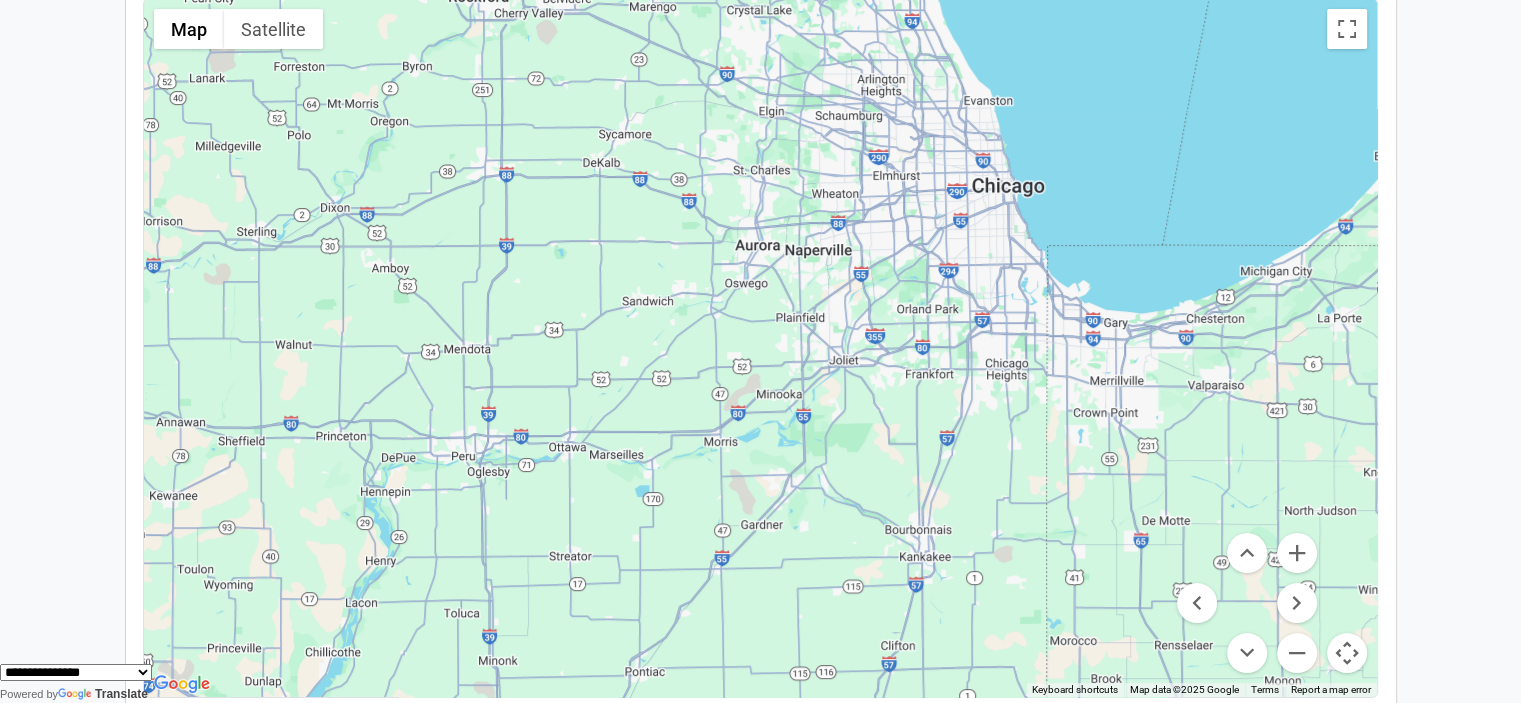 click on "To activate drag with keyboard, press Alt + Enter. Once in keyboard drag state, use the arrow keys to move the marker. To complete the drag, press the Enter key. To cancel, press Escape.
urban outreach
urban outreach
LaPrima Catering
LaPrima Catering
HeartFELT Ministry of Calvert County
HeartFELT Ministry of Calvert County
Huntingtown United Methodist Church
Huntingtown United Methodist Church
SMC Food Pantry
SMC Food Pantry
H P Charity Foods
H P Charity Foods" at bounding box center (760, 348) 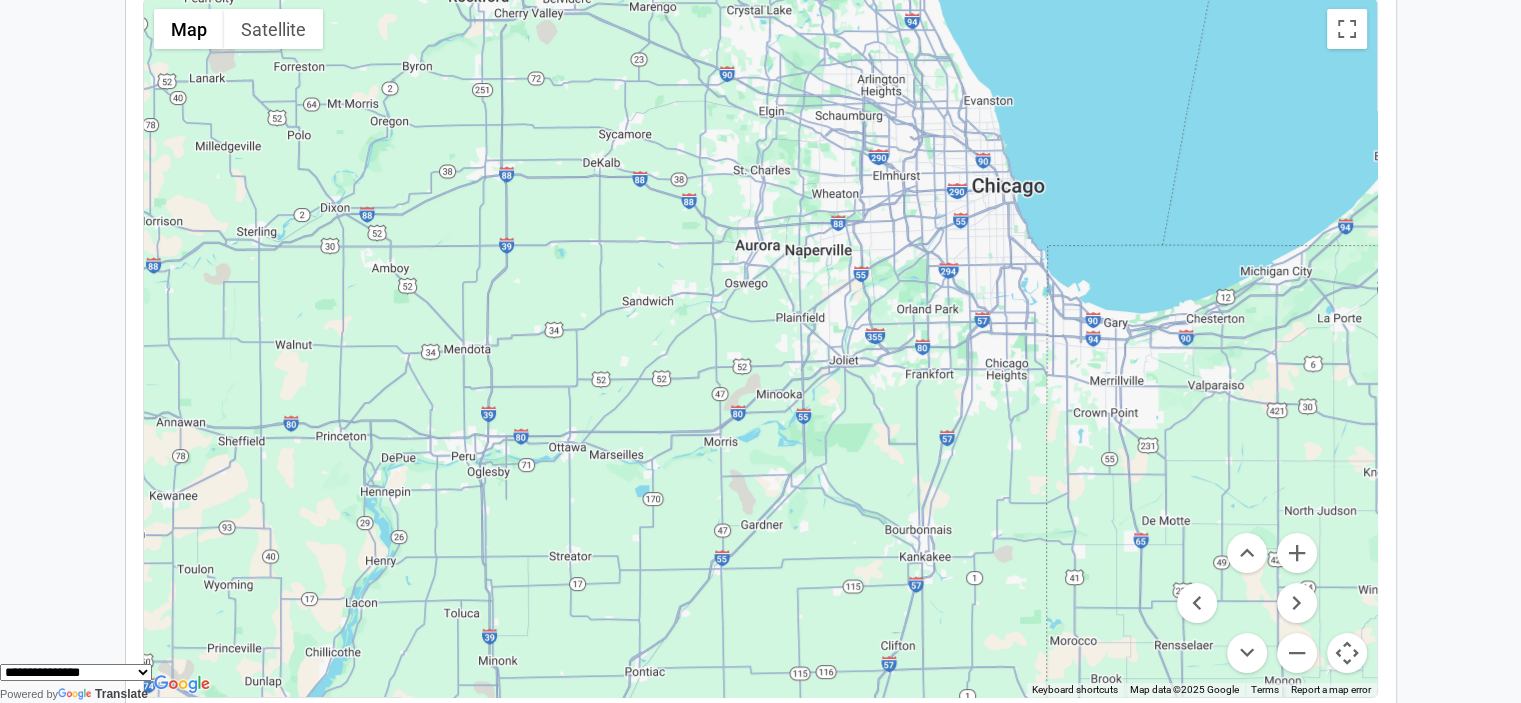click on "To activate drag with keyboard, press Alt + Enter. Once in keyboard drag state, use the arrow keys to move the marker. To complete the drag, press the Enter key. To cancel, press Escape.
urban outreach
urban outreach
LaPrima Catering
LaPrima Catering
HeartFELT Ministry of Calvert County
HeartFELT Ministry of Calvert County
Huntingtown United Methodist Church
Huntingtown United Methodist Church
SMC Food Pantry
SMC Food Pantry
H P Charity Foods
H P Charity Foods" at bounding box center (760, 348) 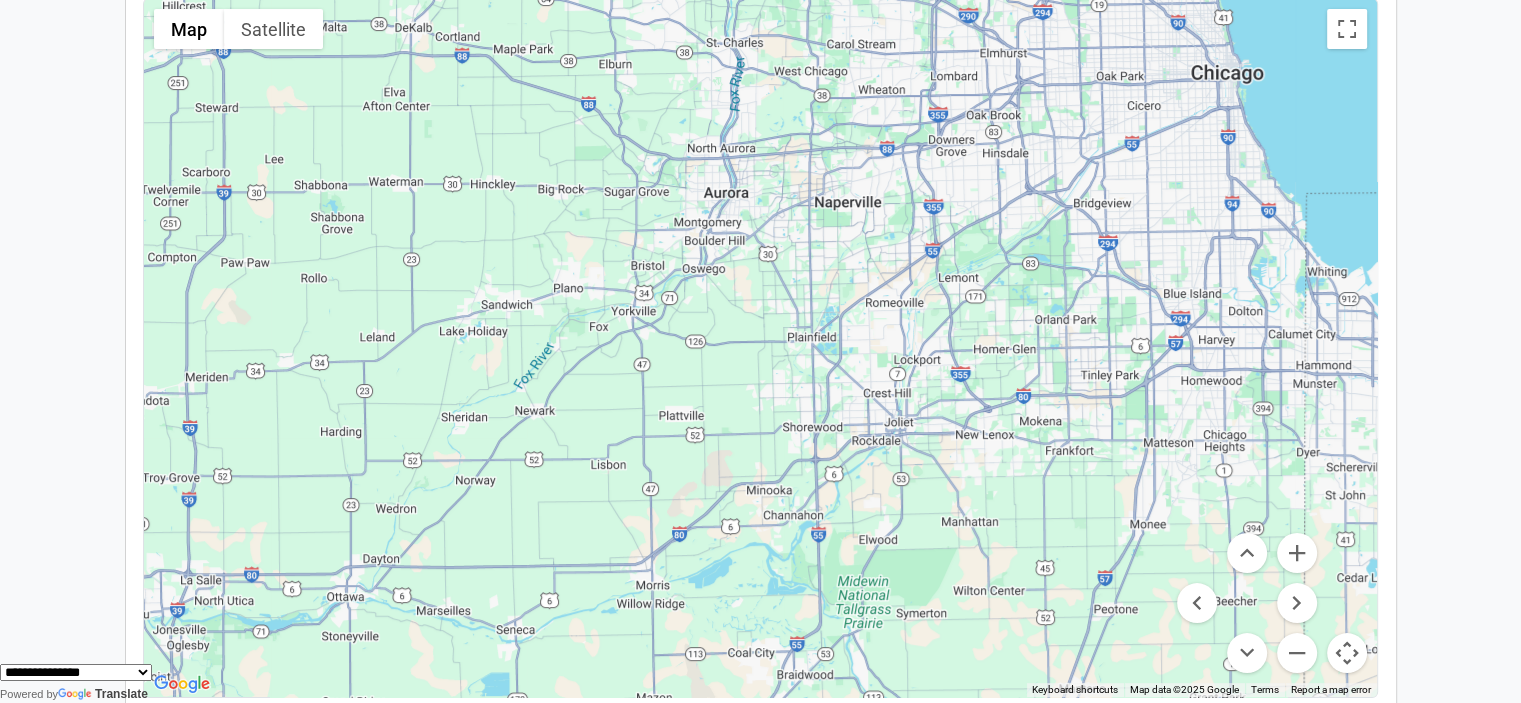 click on "To activate drag with keyboard, press Alt + Enter. Once in keyboard drag state, use the arrow keys to move the marker. To complete the drag, press the Enter key. To cancel, press Escape.
urban outreach
urban outreach
LaPrima Catering
LaPrima Catering
HeartFELT Ministry of Calvert County
HeartFELT Ministry of Calvert County
Huntingtown United Methodist Church
Huntingtown United Methodist Church
SMC Food Pantry
SMC Food Pantry
H P Charity Foods
H P Charity Foods" at bounding box center [760, 348] 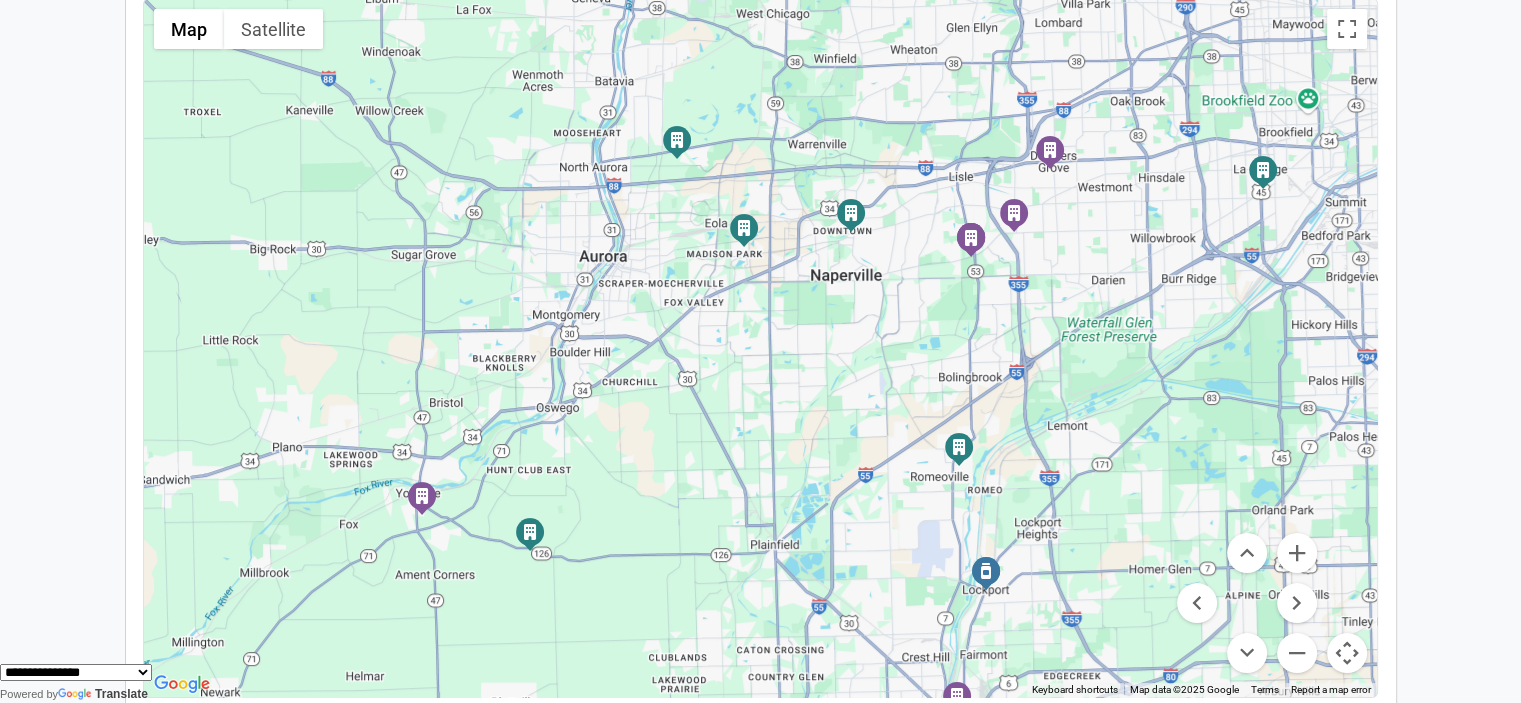 drag, startPoint x: 870, startPoint y: 268, endPoint x: 844, endPoint y: 379, distance: 114.00439 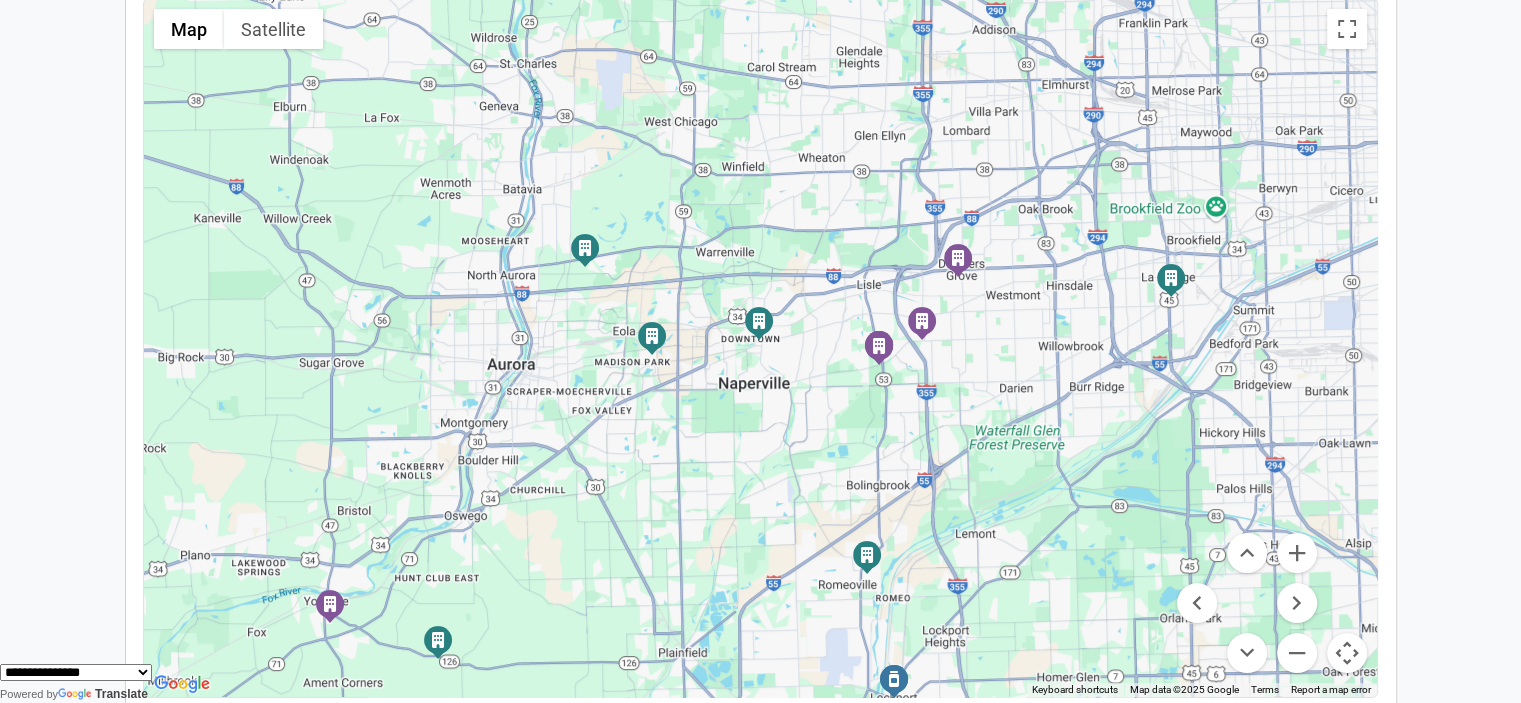 drag, startPoint x: 890, startPoint y: 295, endPoint x: 795, endPoint y: 407, distance: 146.86388 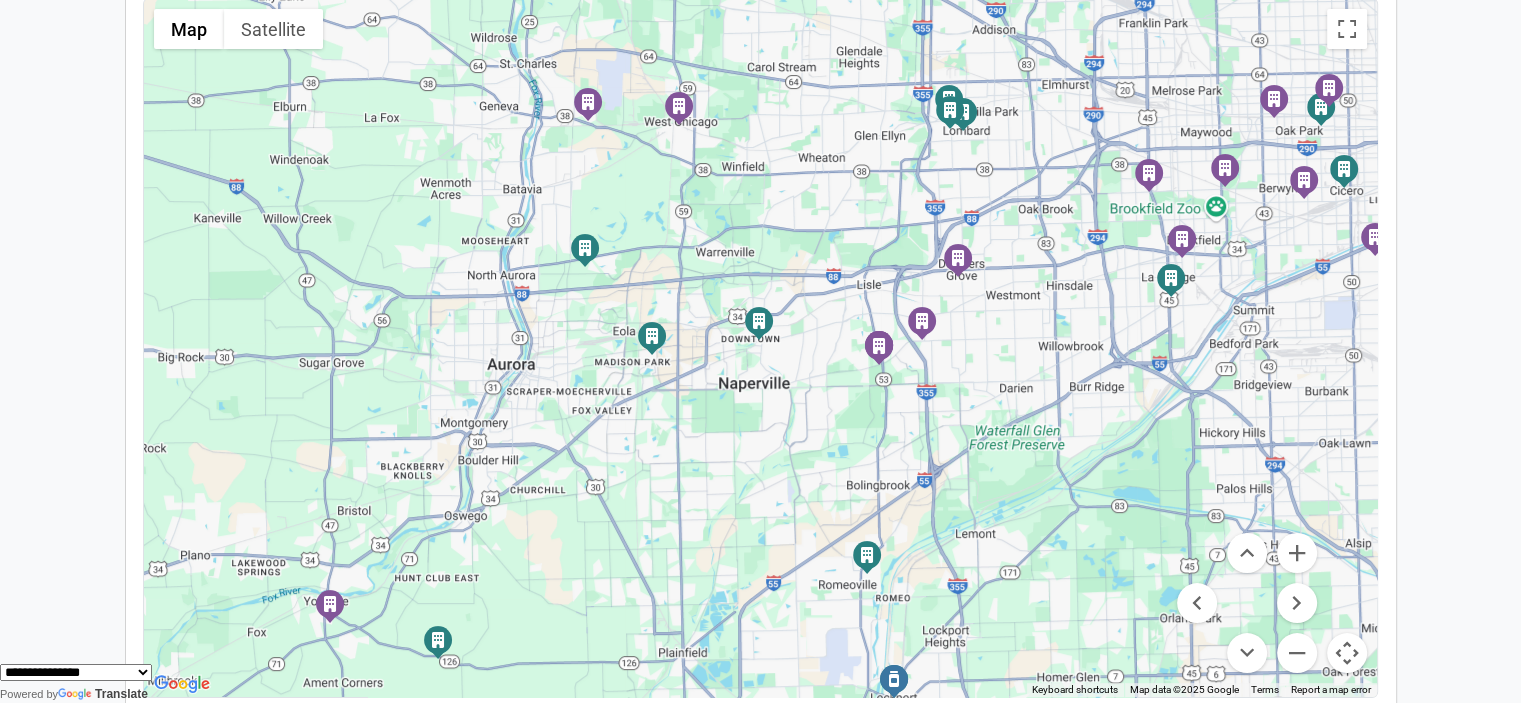click on "Calvary Food & Clothing Pantry
Calvary Food & Clothing Pantry" at bounding box center [759, 321] 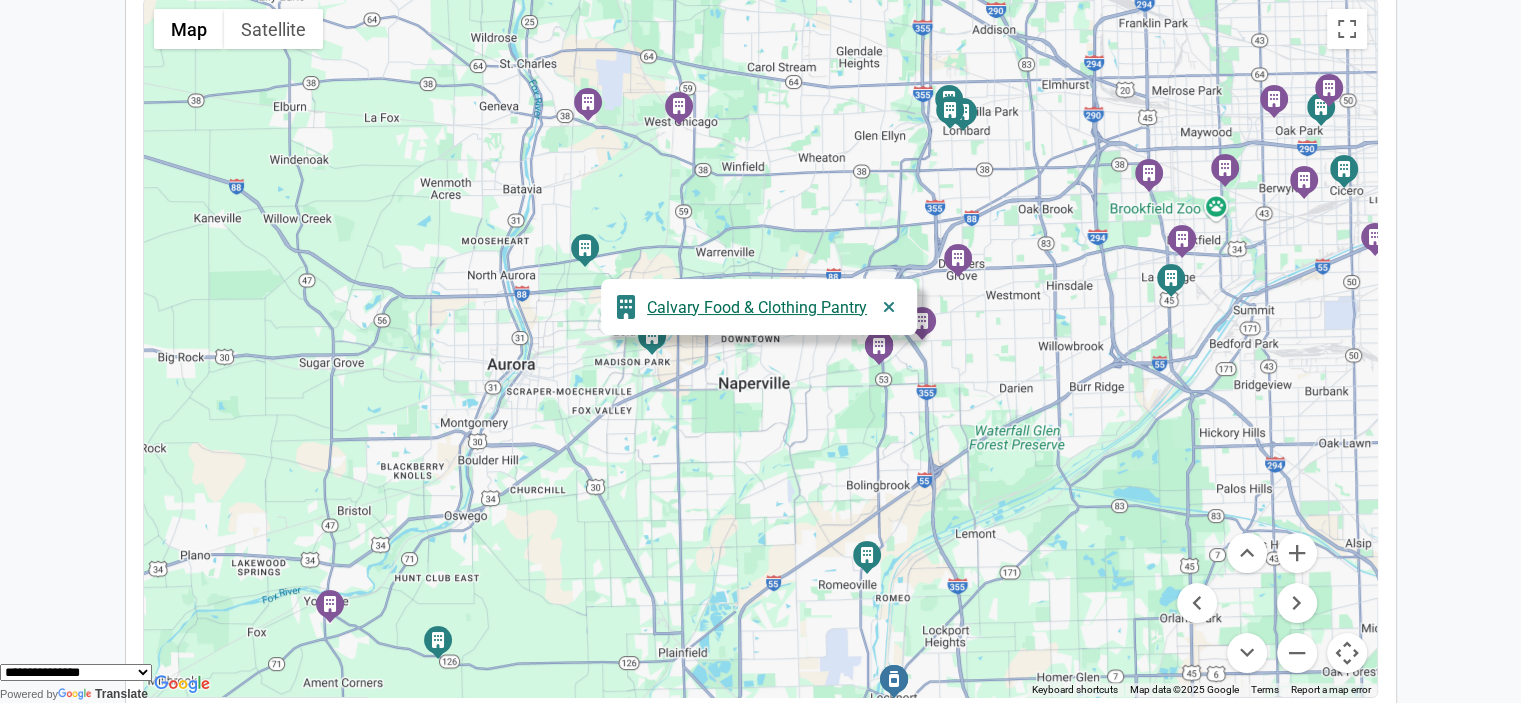 click at bounding box center [889, 307] 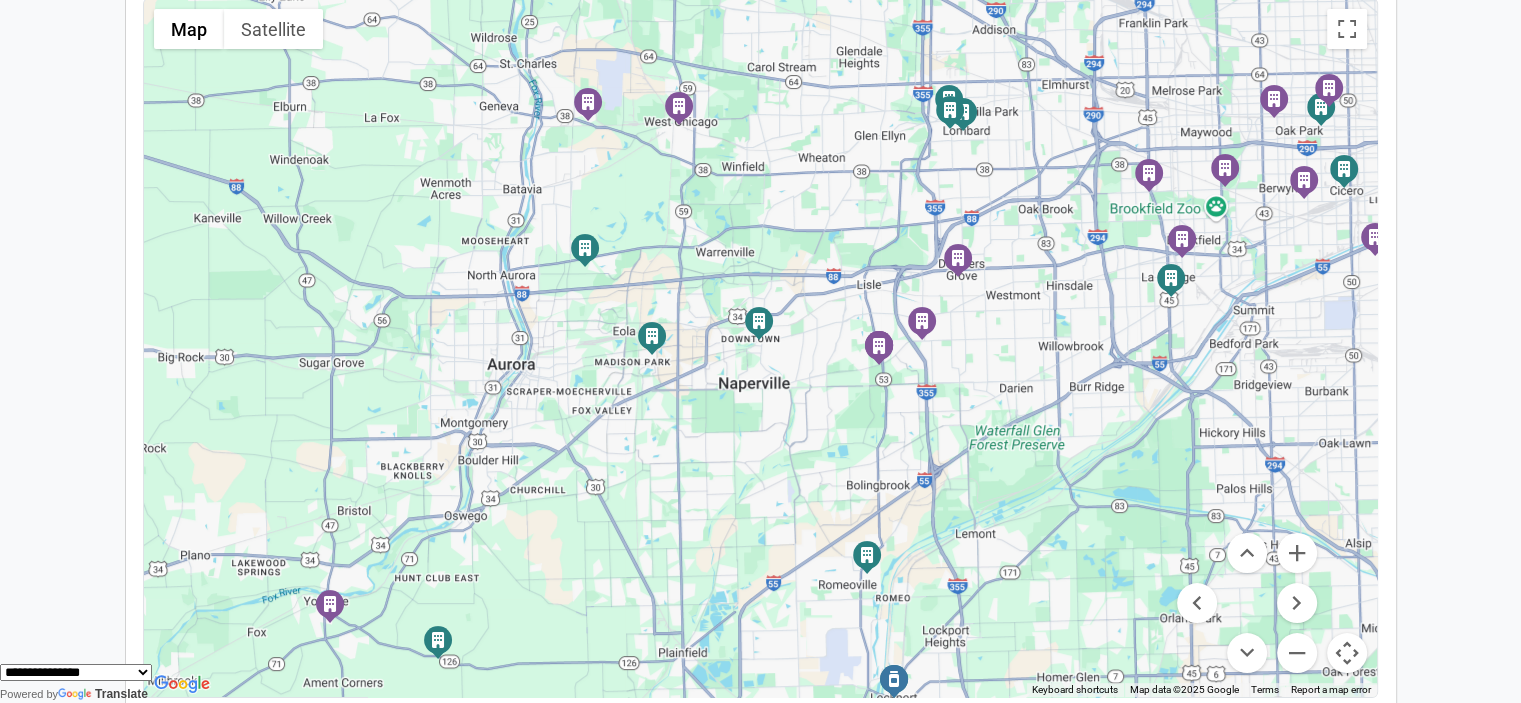 click on "West Suburban Community Pantry
West Suburban Community Pantry" at bounding box center (879, 346) 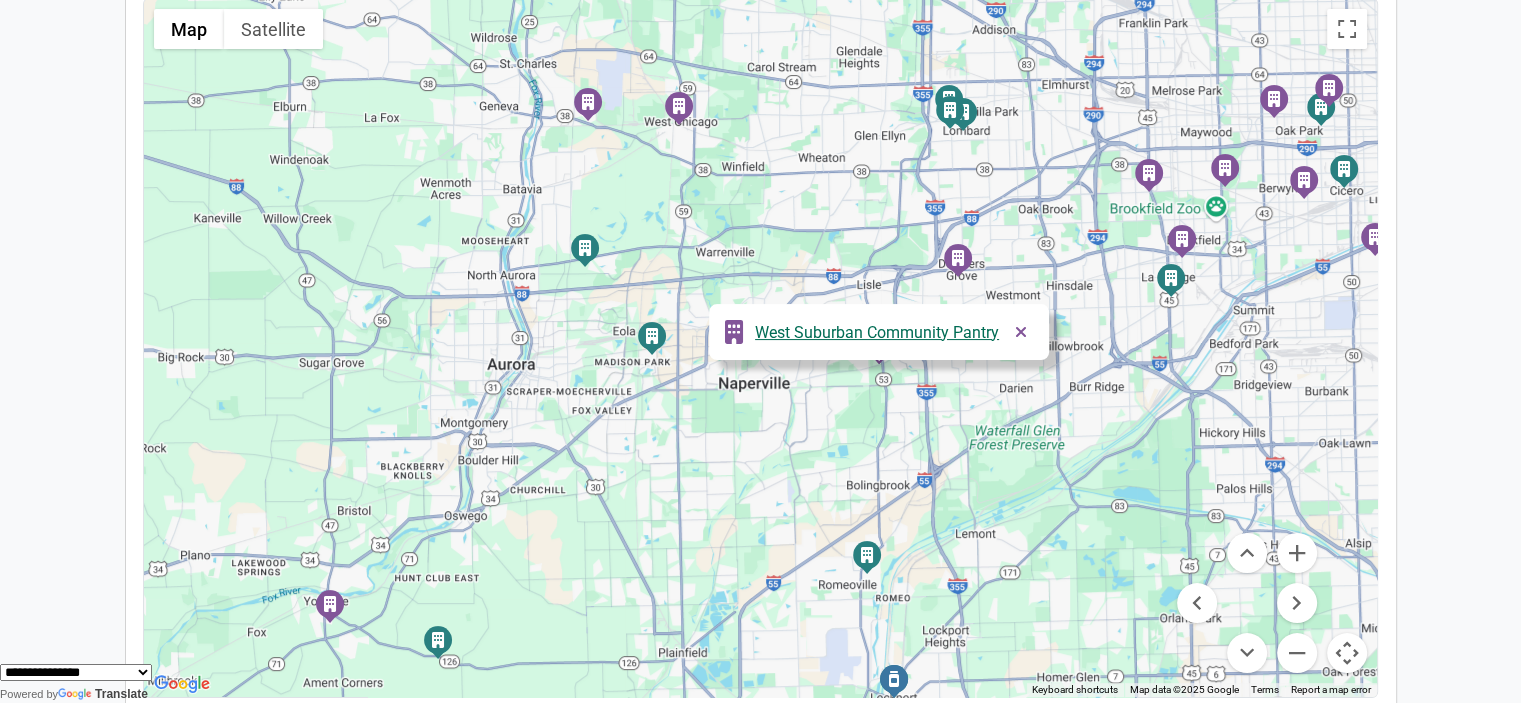 click at bounding box center (1021, 332) 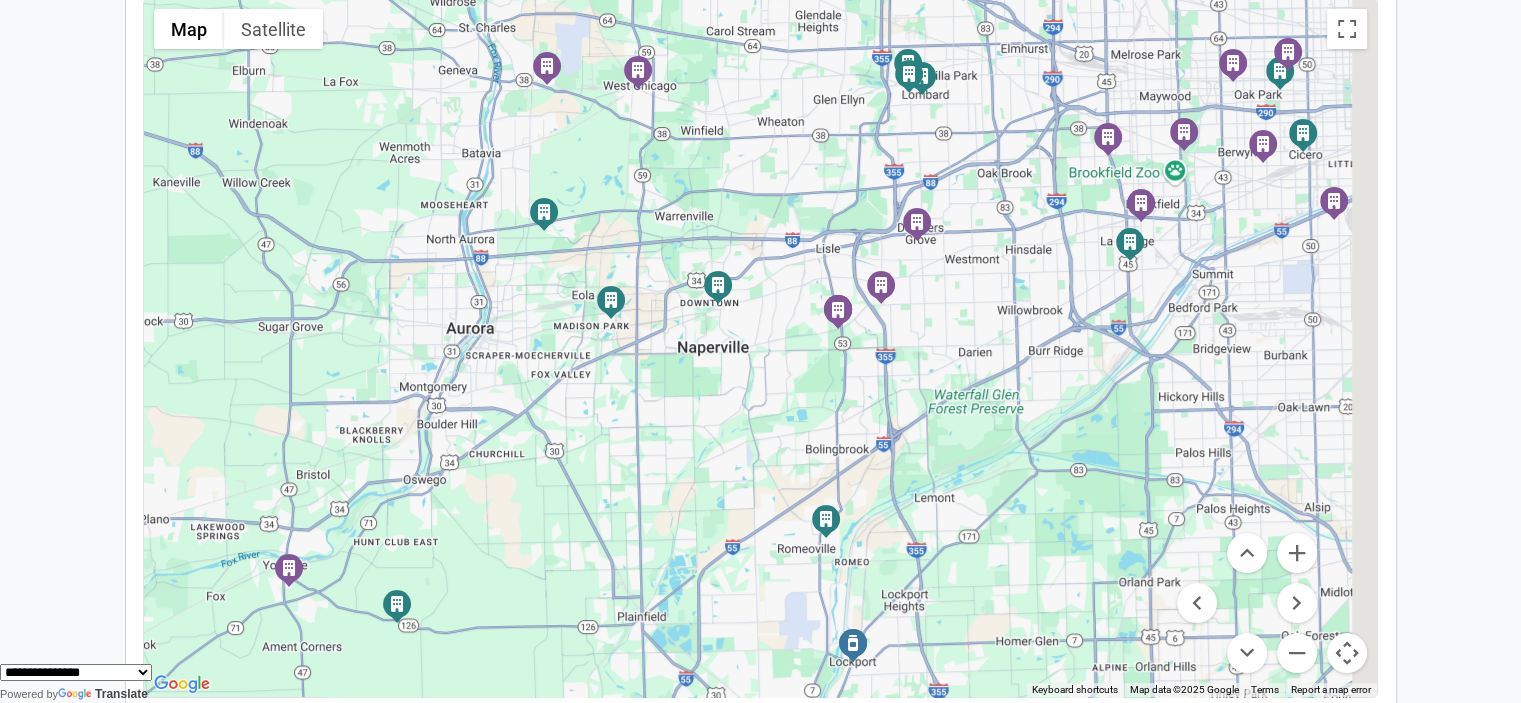 drag, startPoint x: 783, startPoint y: 263, endPoint x: 739, endPoint y: 223, distance: 59.464275 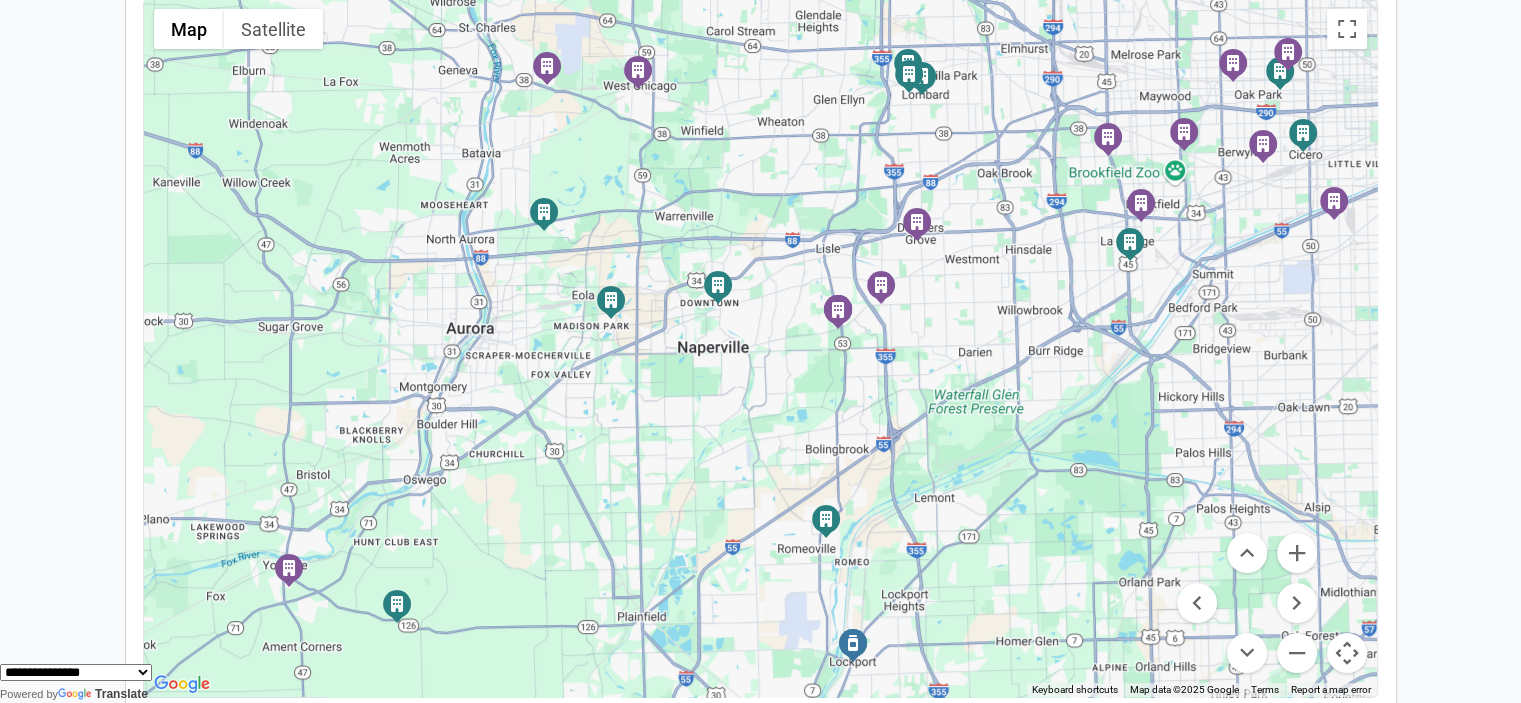 click on "To activate drag with keyboard, press Alt + Enter. Once in keyboard drag state, use the arrow keys to move the marker. To complete the drag, press the Enter key. To cancel, press Escape.
Northern Illinois Food Bank
Northern Illinois Food Bank
Streetprayers.org
Streetprayers.org
Cicero-Berwyn-Stickney Anti-Hunger Foundation (dba CBS Food Pantry)
Cicero-Berwyn-Stickney Anti-Hunger Foundation (dba CBS Food Pantry)
Inspirational, House of Hope refuge foundation
Inspirational, House of Hope refuge foundation
Second City Greens LLC
Second City Greens LLC" at bounding box center [760, 348] 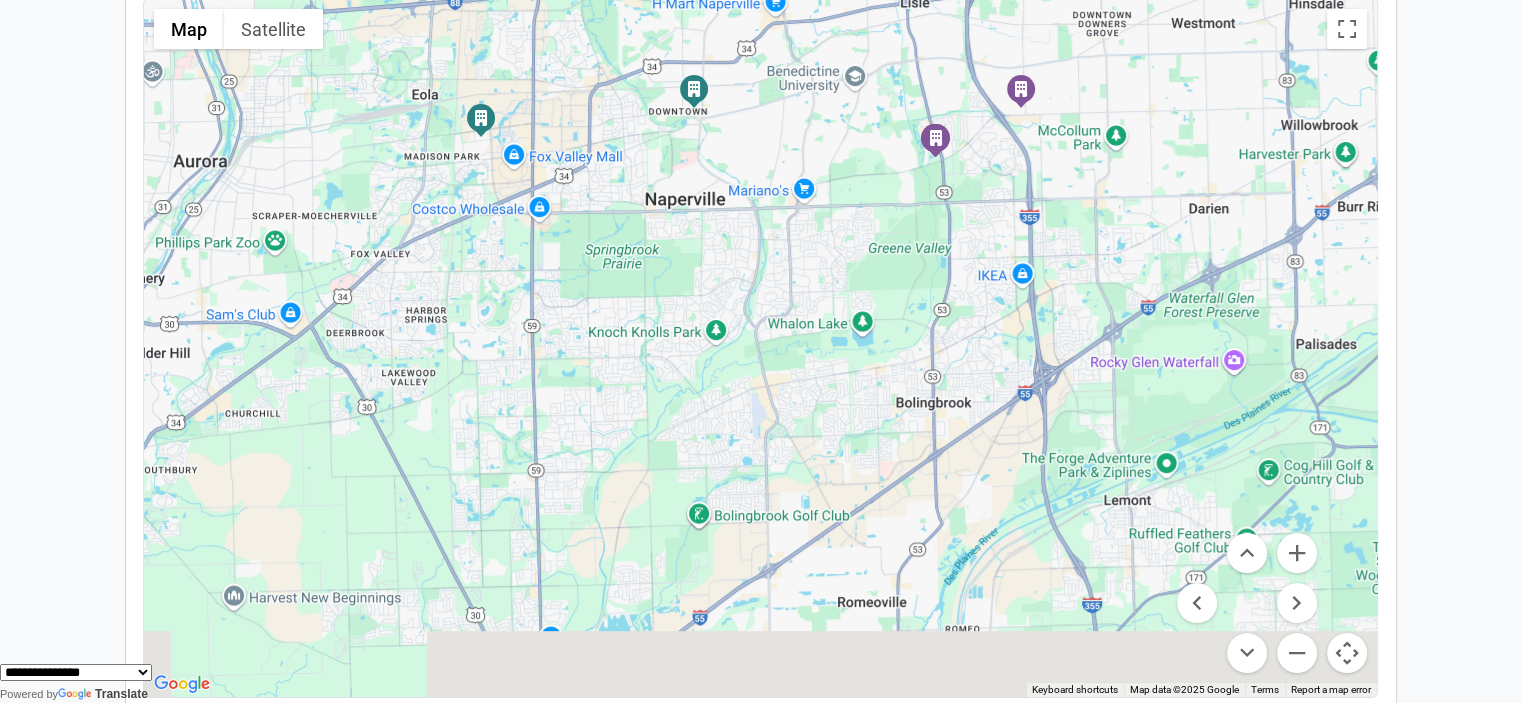 drag, startPoint x: 634, startPoint y: 497, endPoint x: 646, endPoint y: 187, distance: 310.23218 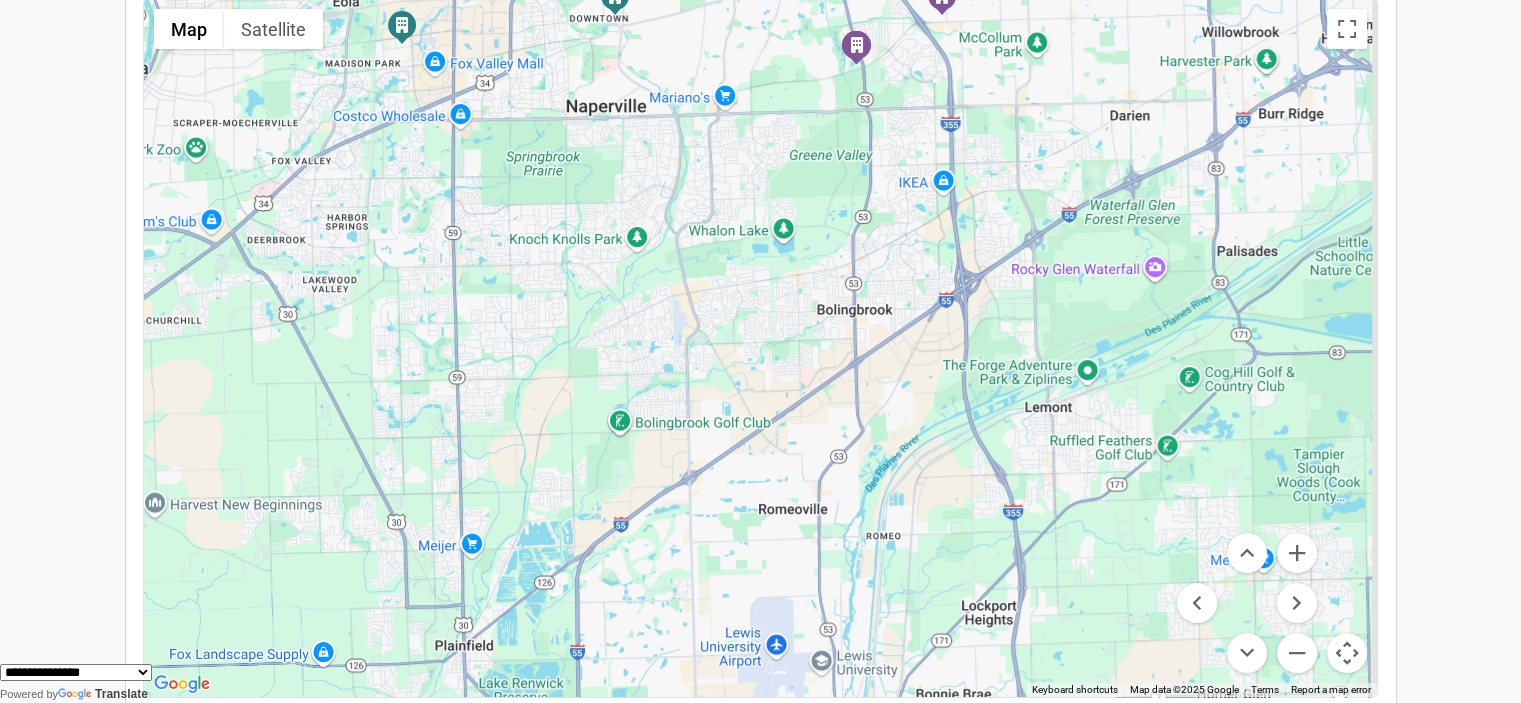 drag, startPoint x: 820, startPoint y: 373, endPoint x: 754, endPoint y: 143, distance: 239.28226 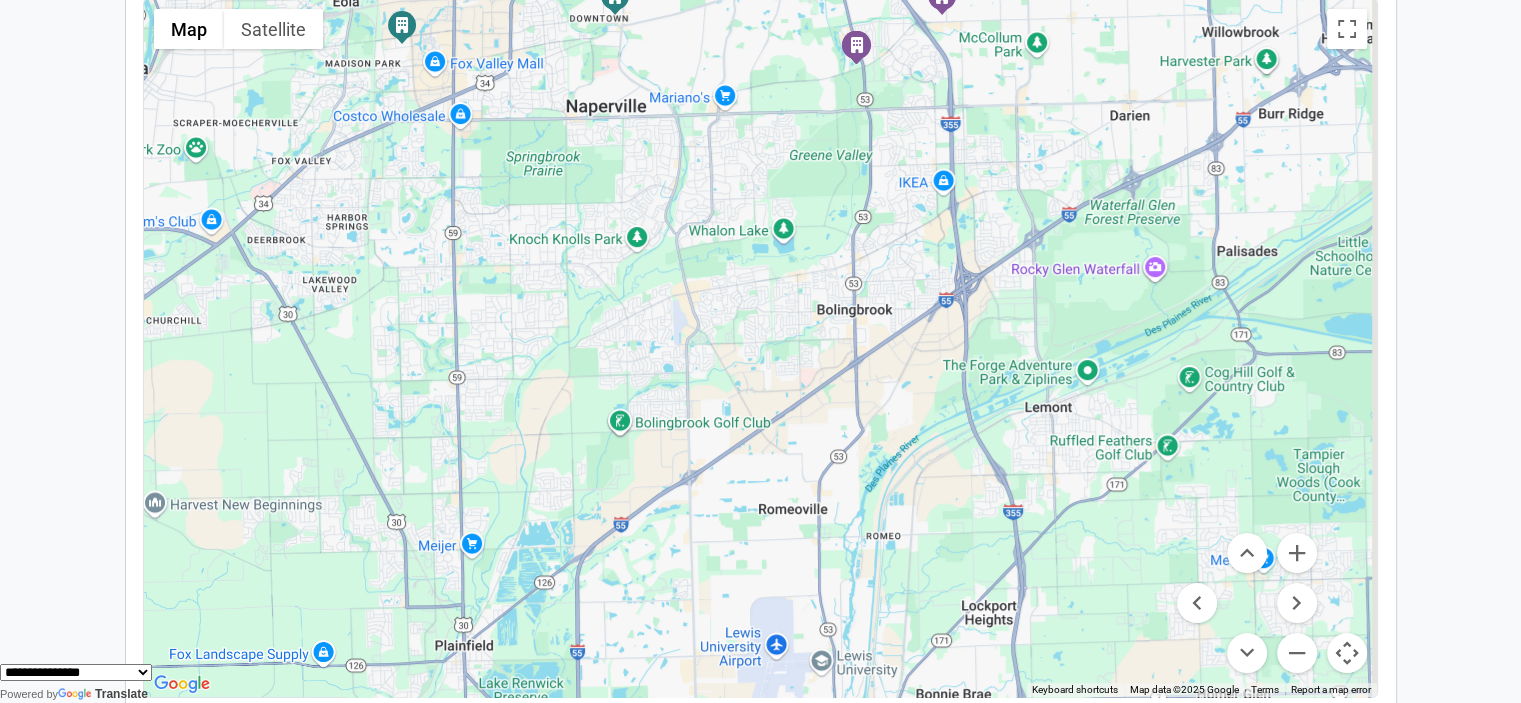 click on "To activate drag with keyboard, press Alt + Enter. Once in keyboard drag state, use the arrow keys to move the marker. To complete the drag, press the Enter key. To cancel, press Escape.
Streetprayers.org
Streetprayers.org
Loaves & Fishes Community Services
Loaves & Fishes Community Services
West Suburban Community Pantry
West Suburban Community Pantry
West Suburban Community Pantry
West Suburban Community Pantry
West Suburban Community Pantry
West Suburban Community Pantry
Calvary Food & Clothing Pantry" at bounding box center [760, 348] 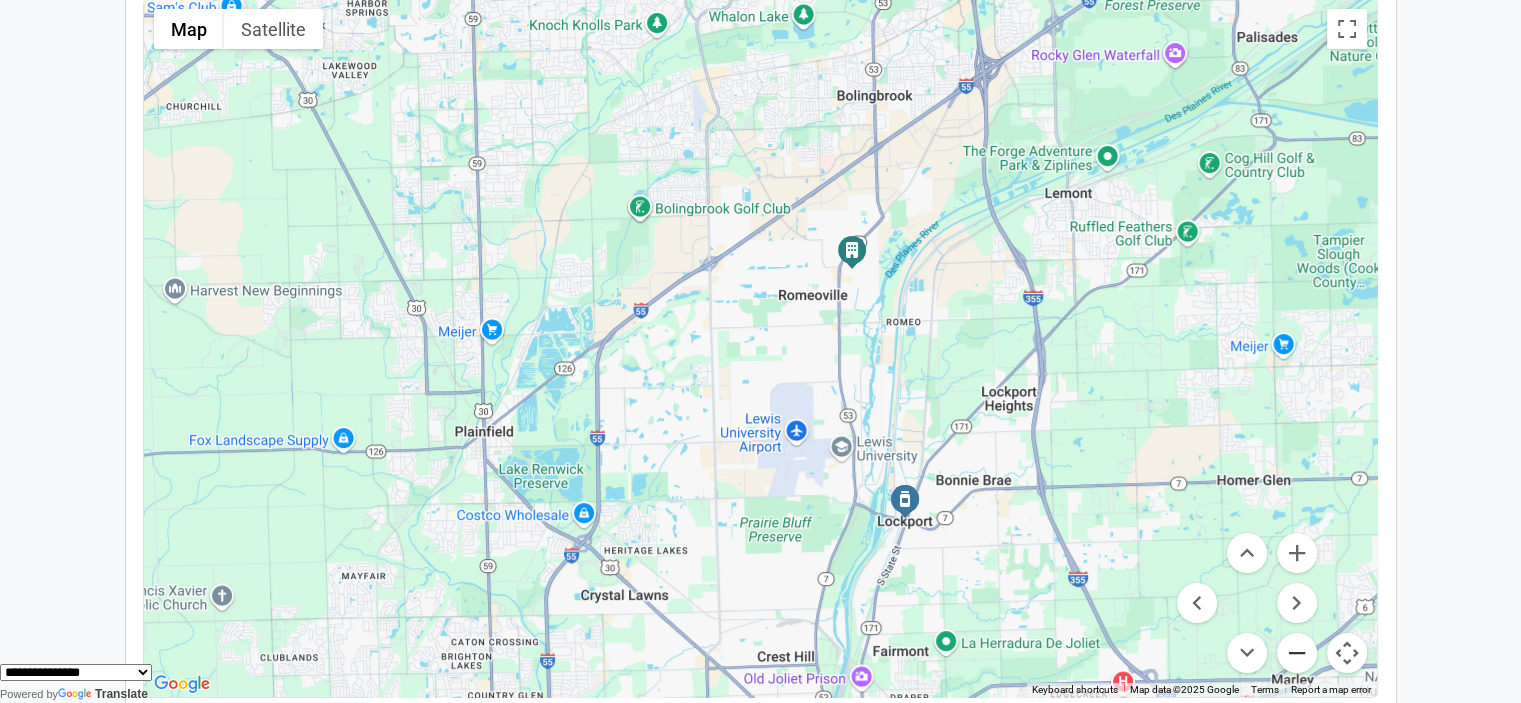click at bounding box center [1297, 653] 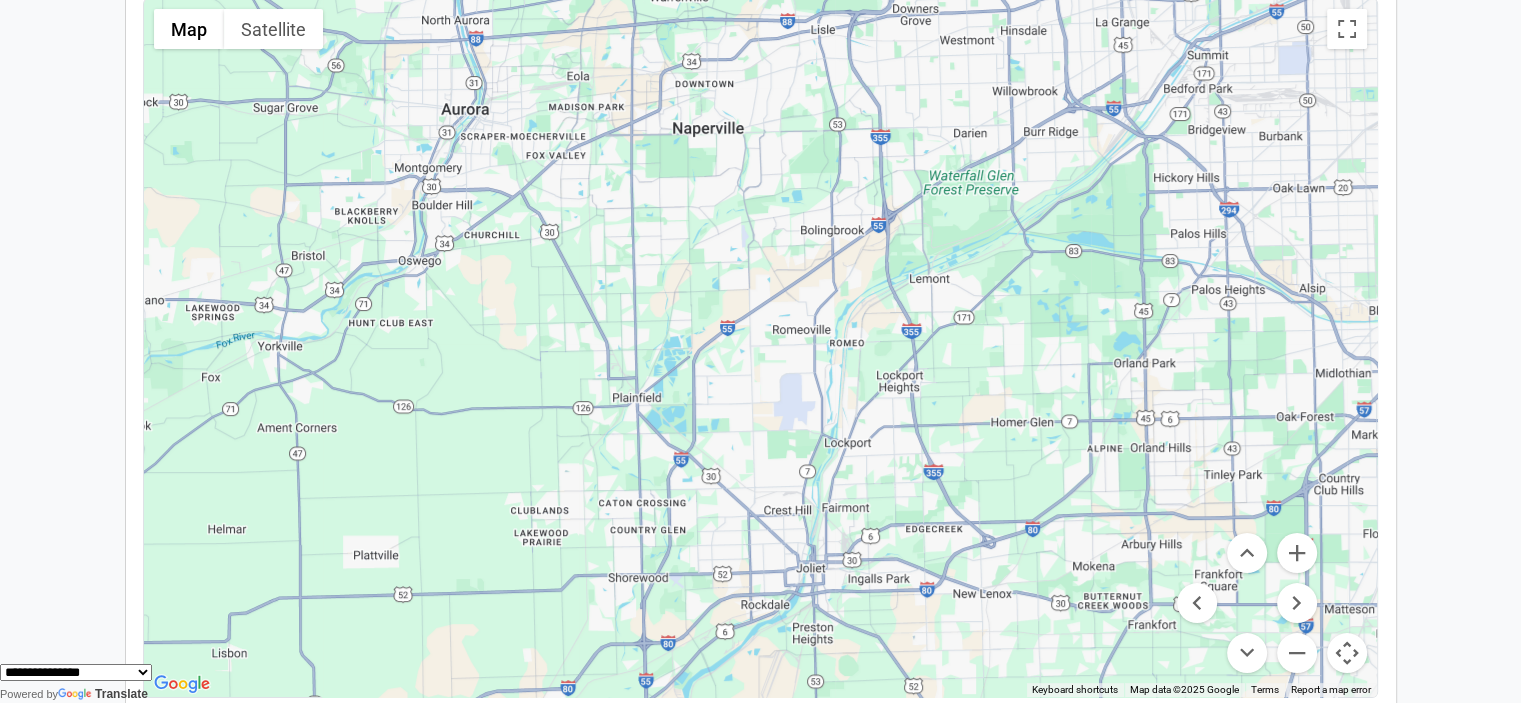 drag, startPoint x: 1022, startPoint y: 431, endPoint x: 1032, endPoint y: 444, distance: 16.40122 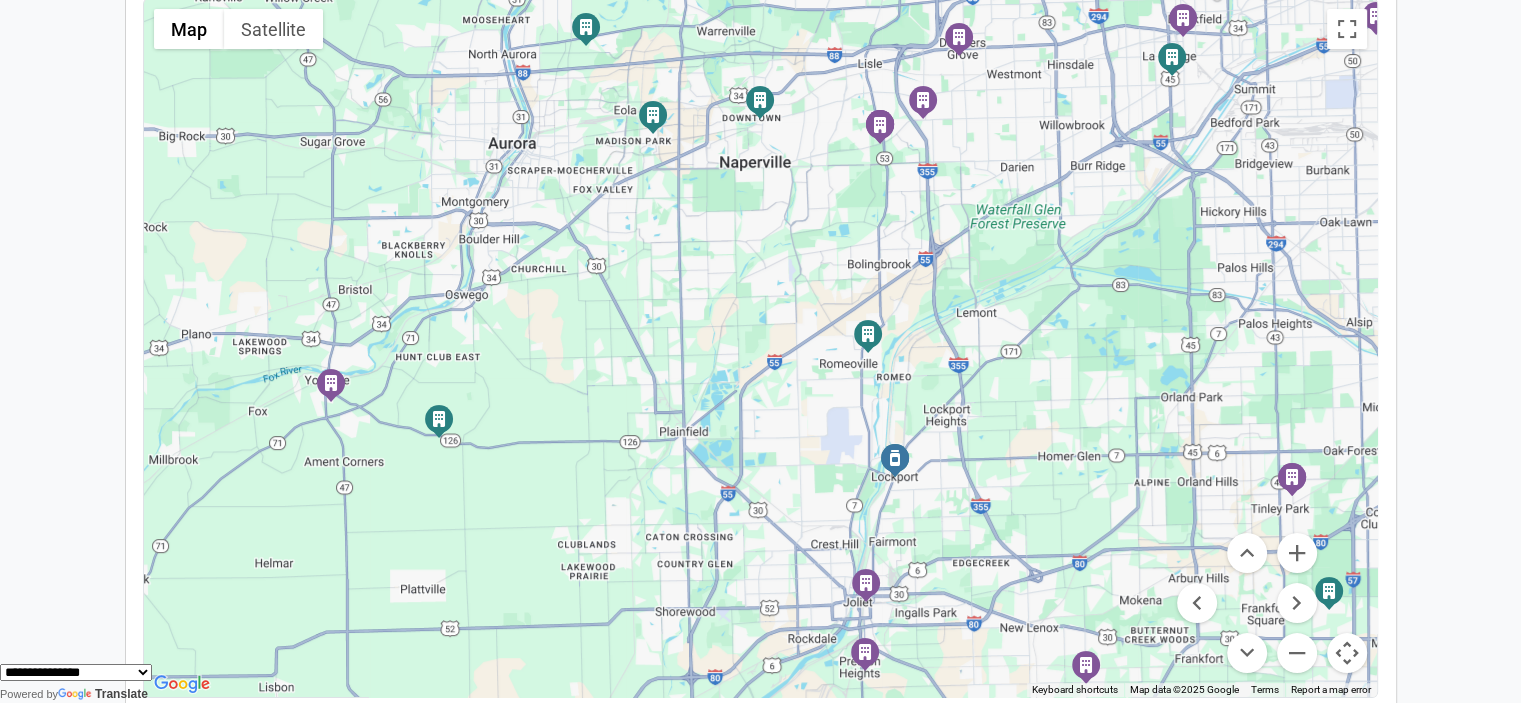 click at bounding box center [868, 334] 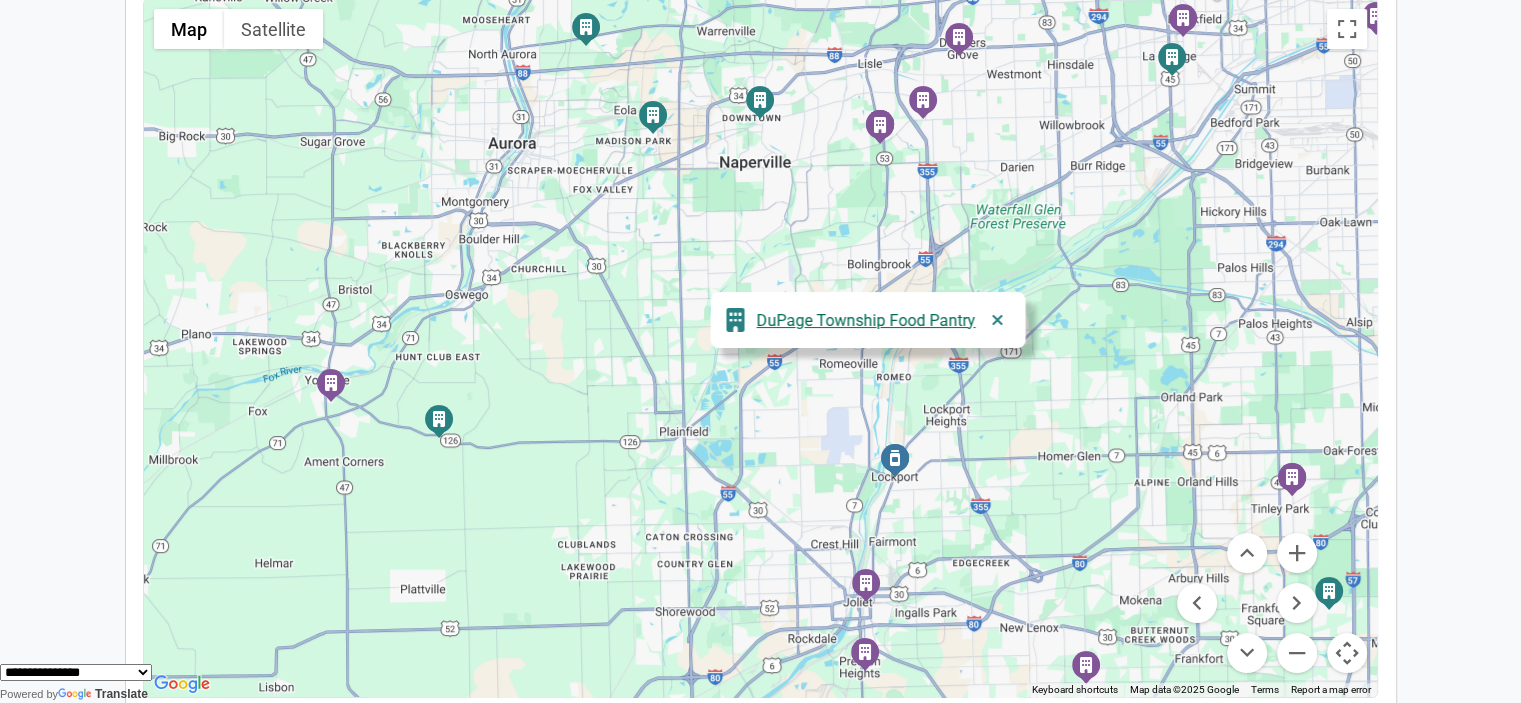 click at bounding box center [997, 320] 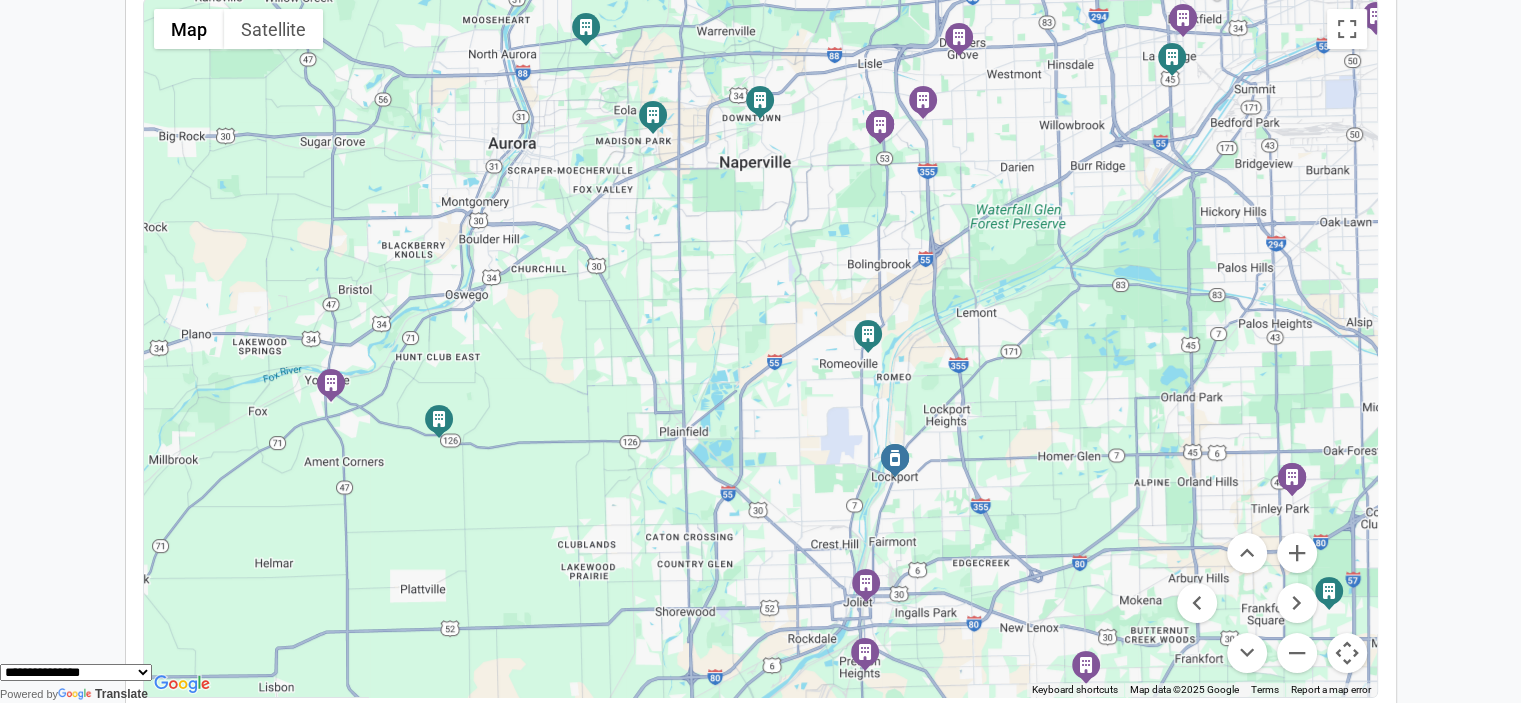 click on "Hope and Divine Purpose Transitional Living Home, Inc
Hope and Divine Purpose Transitional Living Home, Inc" at bounding box center (866, 583) 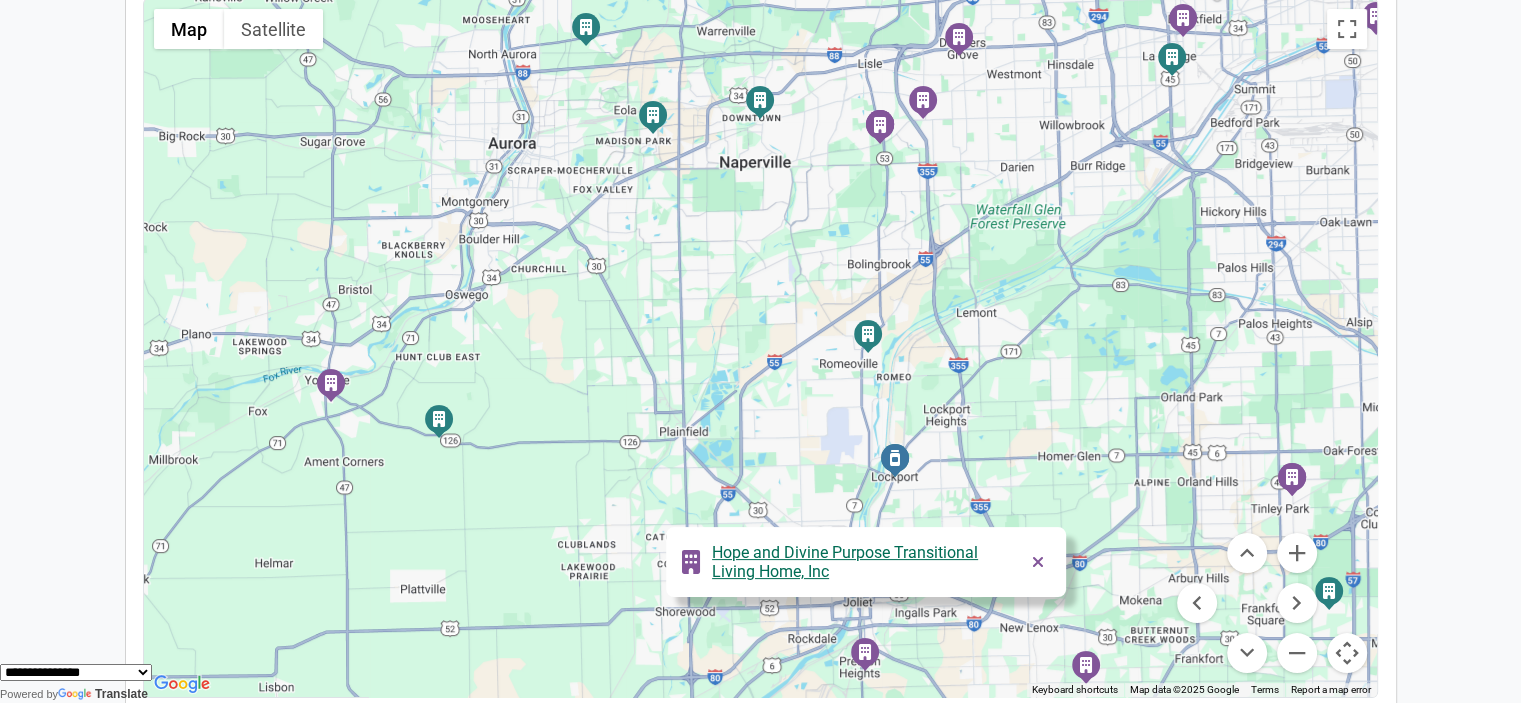 click at bounding box center [1038, 562] 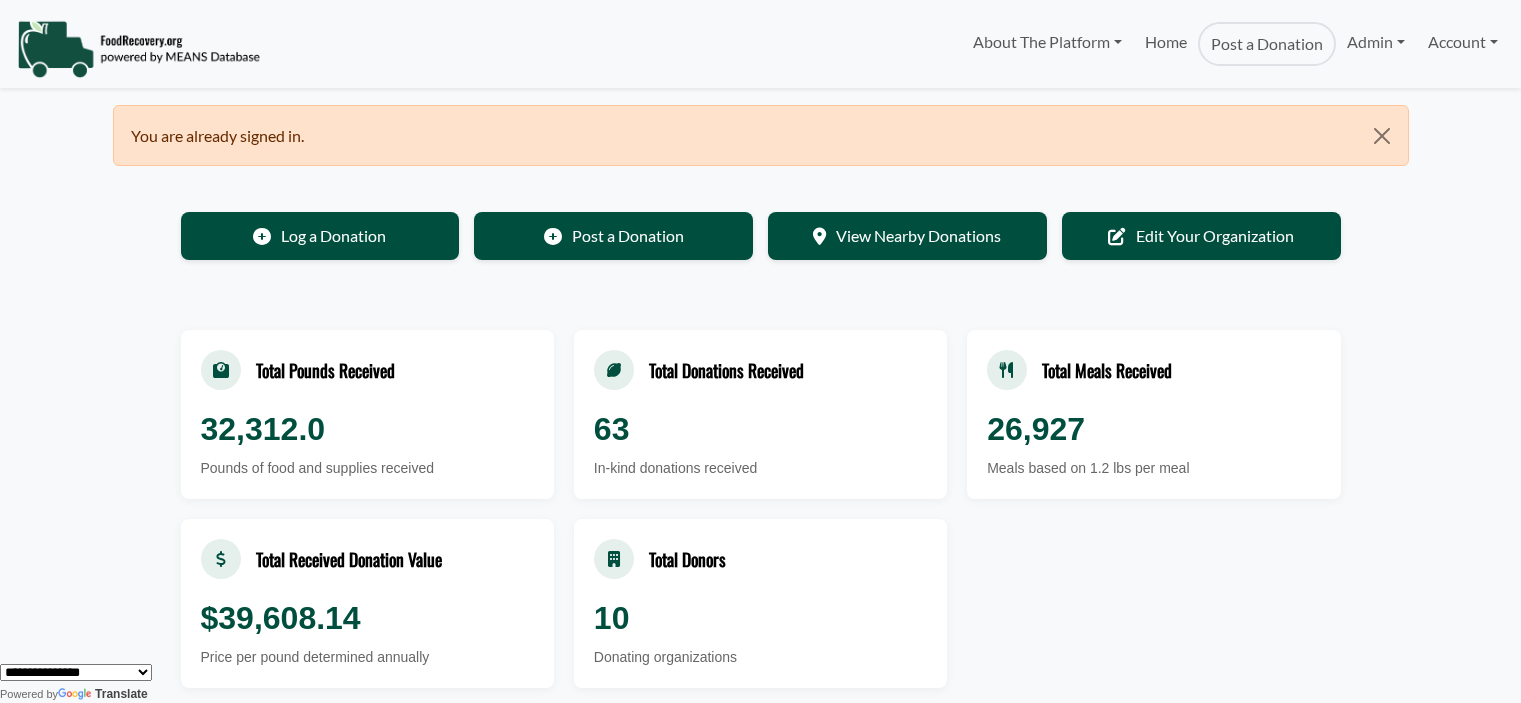 scroll, scrollTop: 0, scrollLeft: 0, axis: both 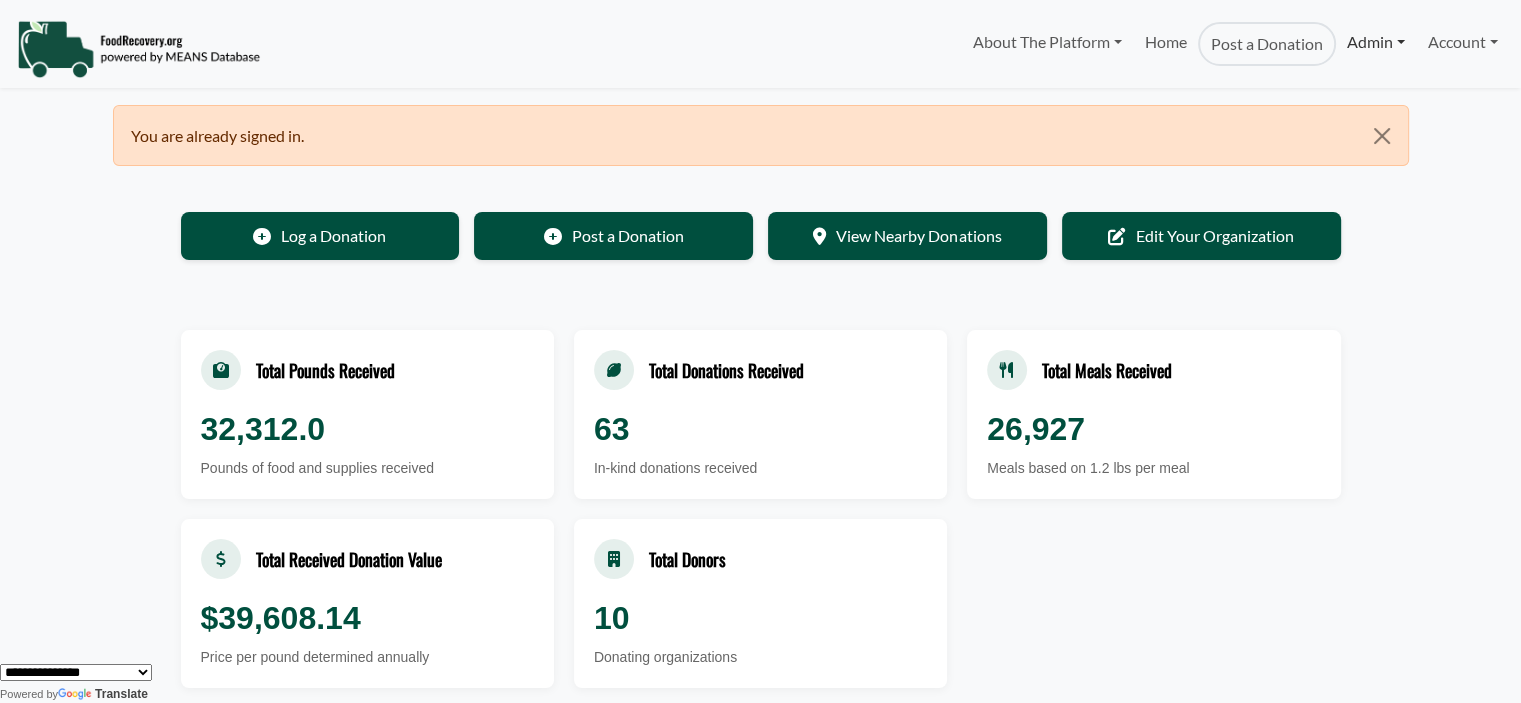 click on "Admin" at bounding box center (1376, 42) 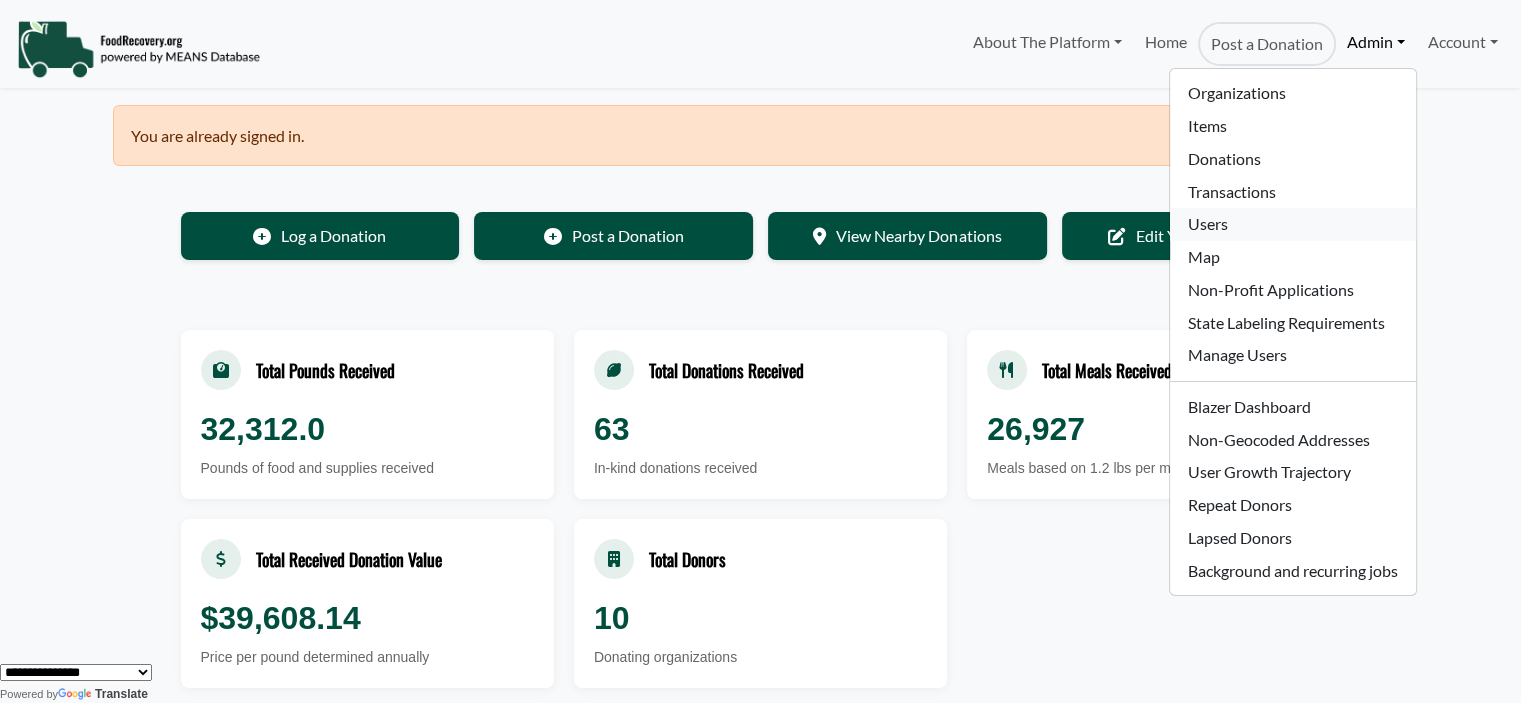 click on "Users" at bounding box center [1292, 224] 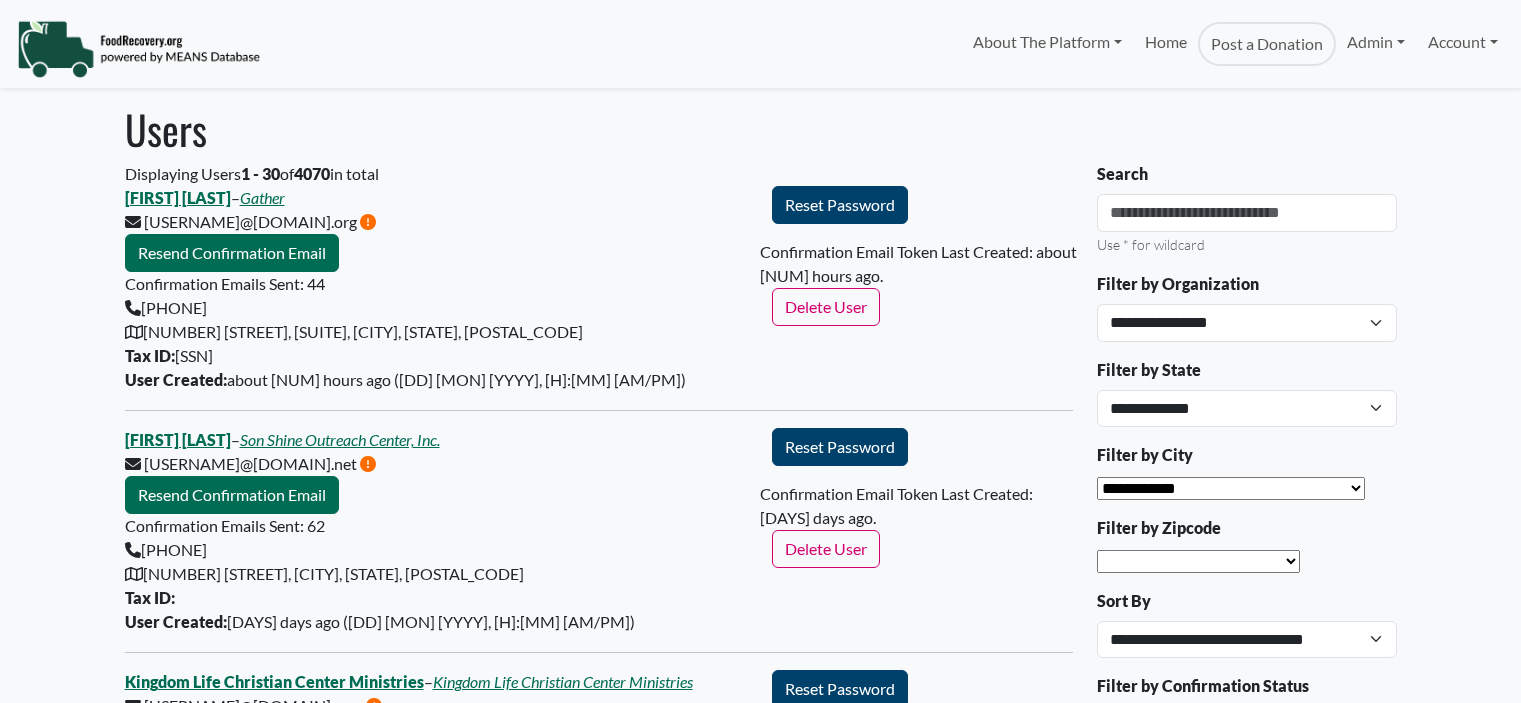 scroll, scrollTop: 0, scrollLeft: 0, axis: both 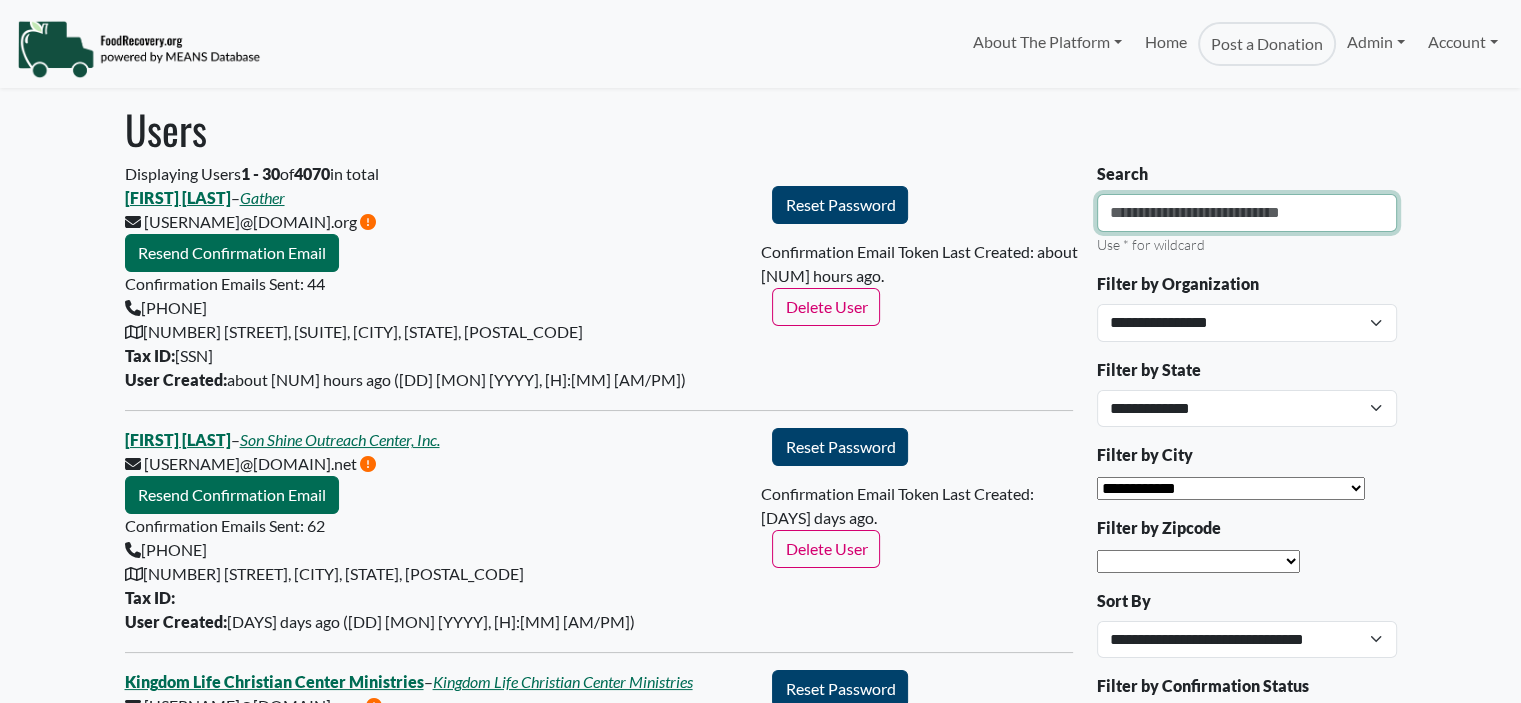 click on "Search" at bounding box center (1247, 213) 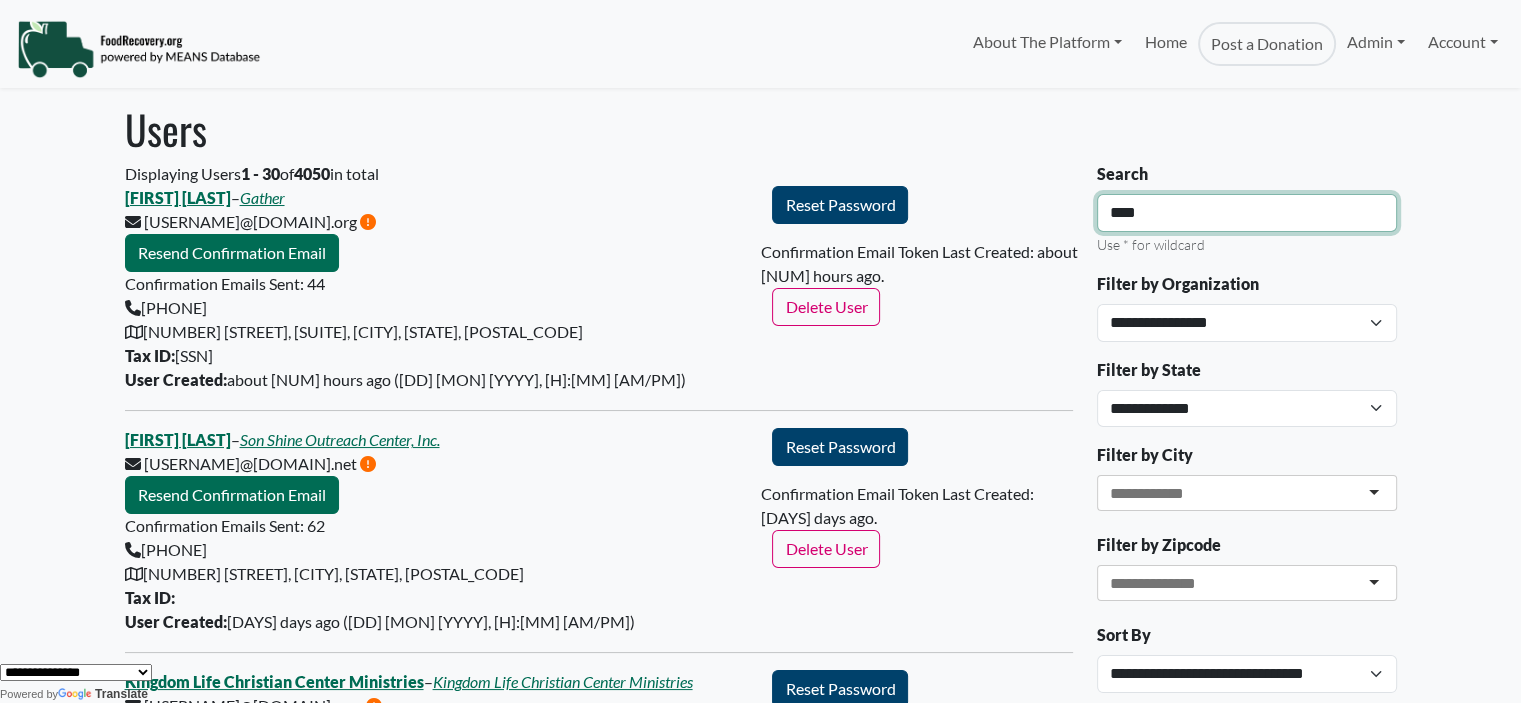 type on "****" 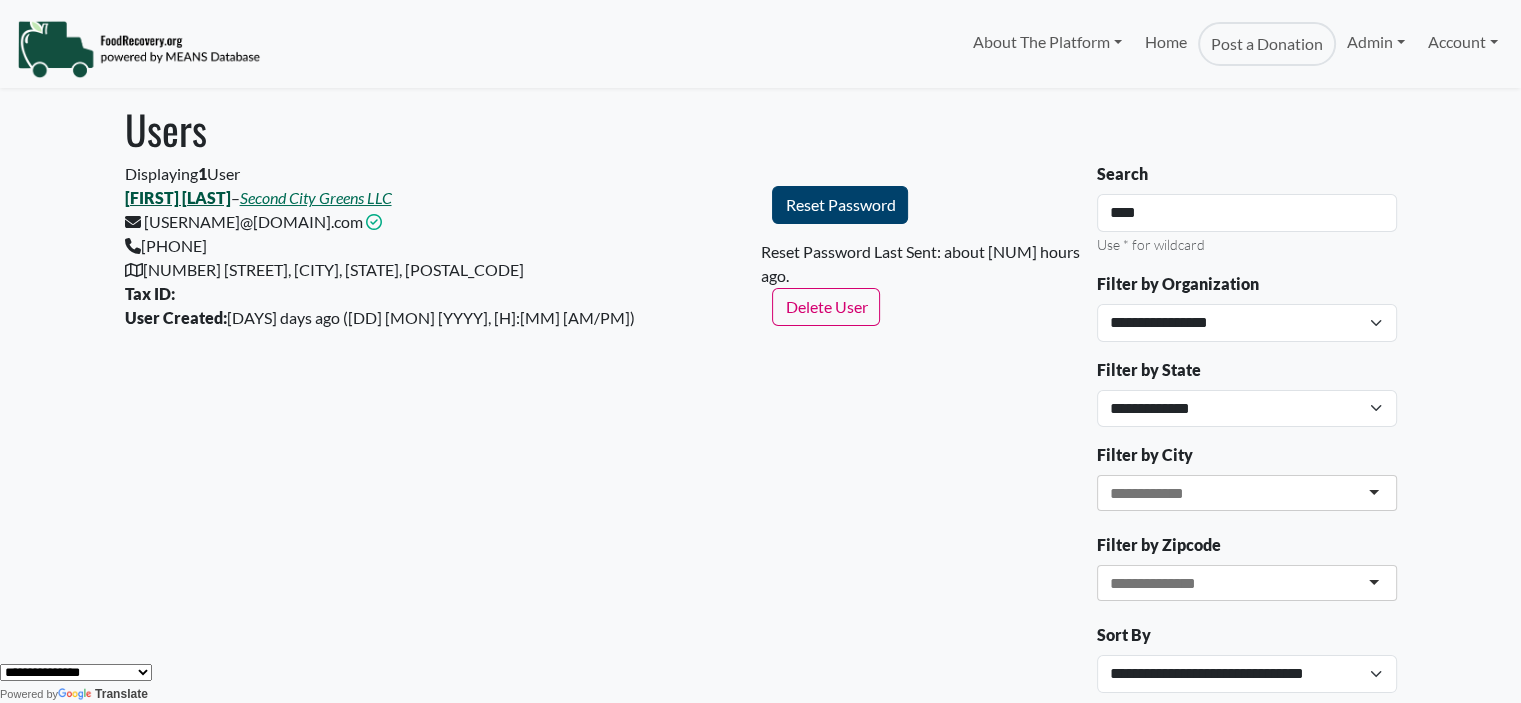 click on "[FIRST] [LAST]" at bounding box center [178, 197] 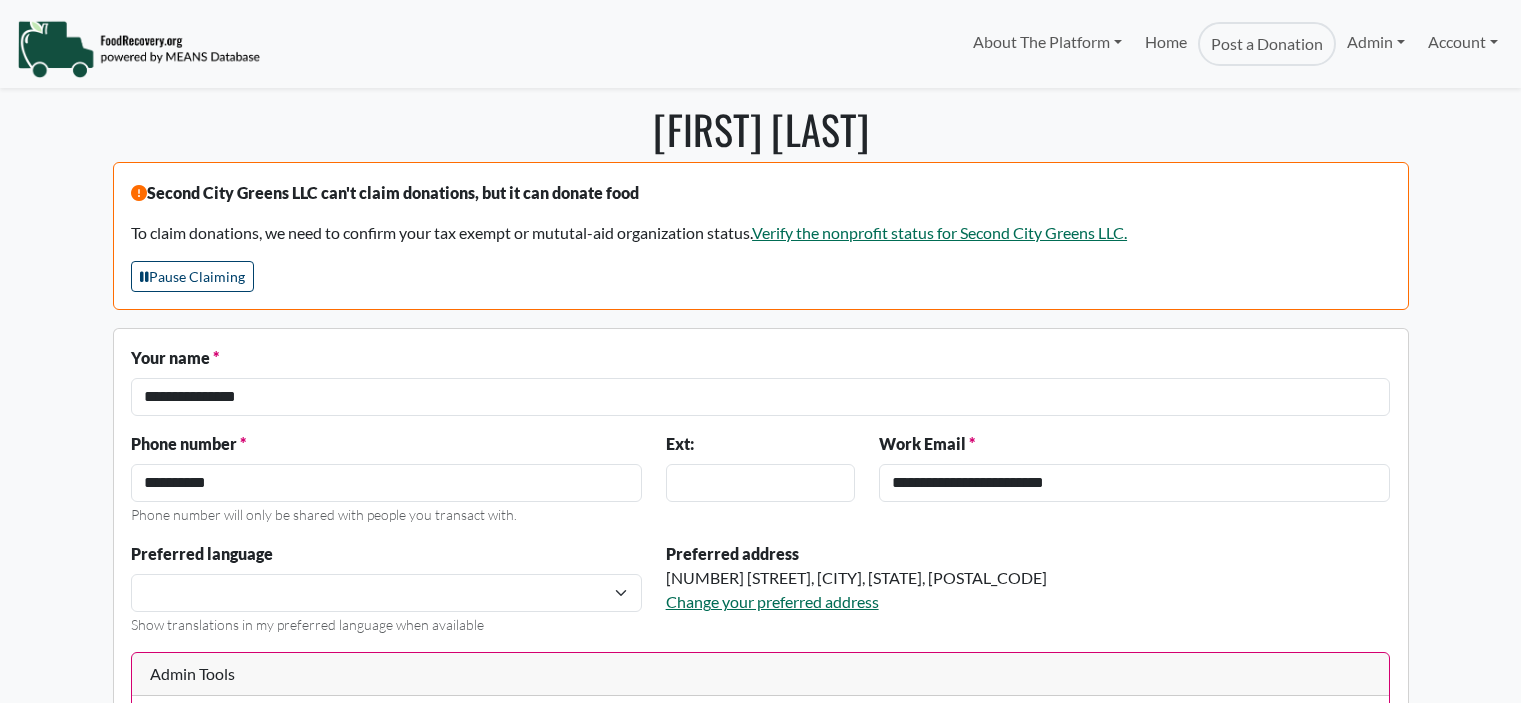 scroll, scrollTop: 0, scrollLeft: 0, axis: both 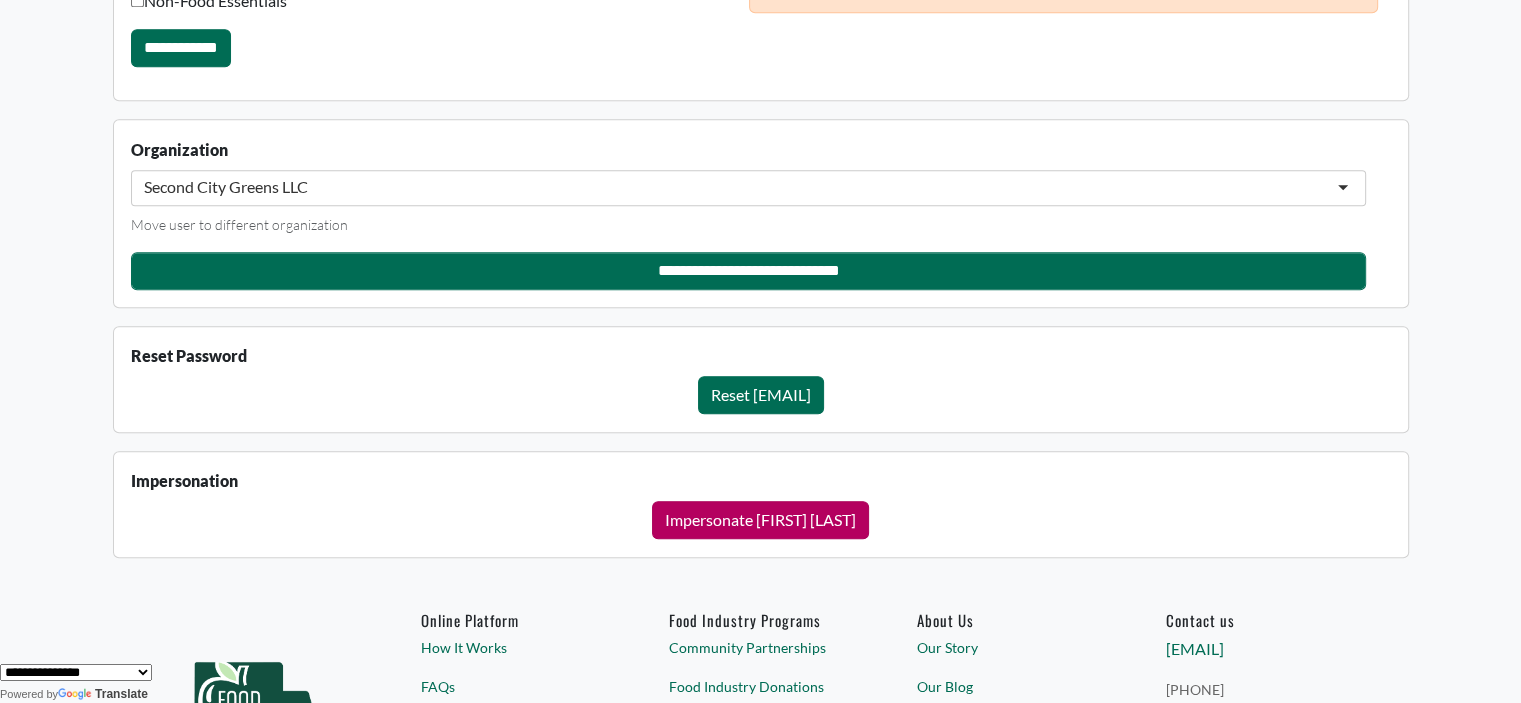 click on "Impersonate [FIRST] [LAST]" at bounding box center [760, 520] 